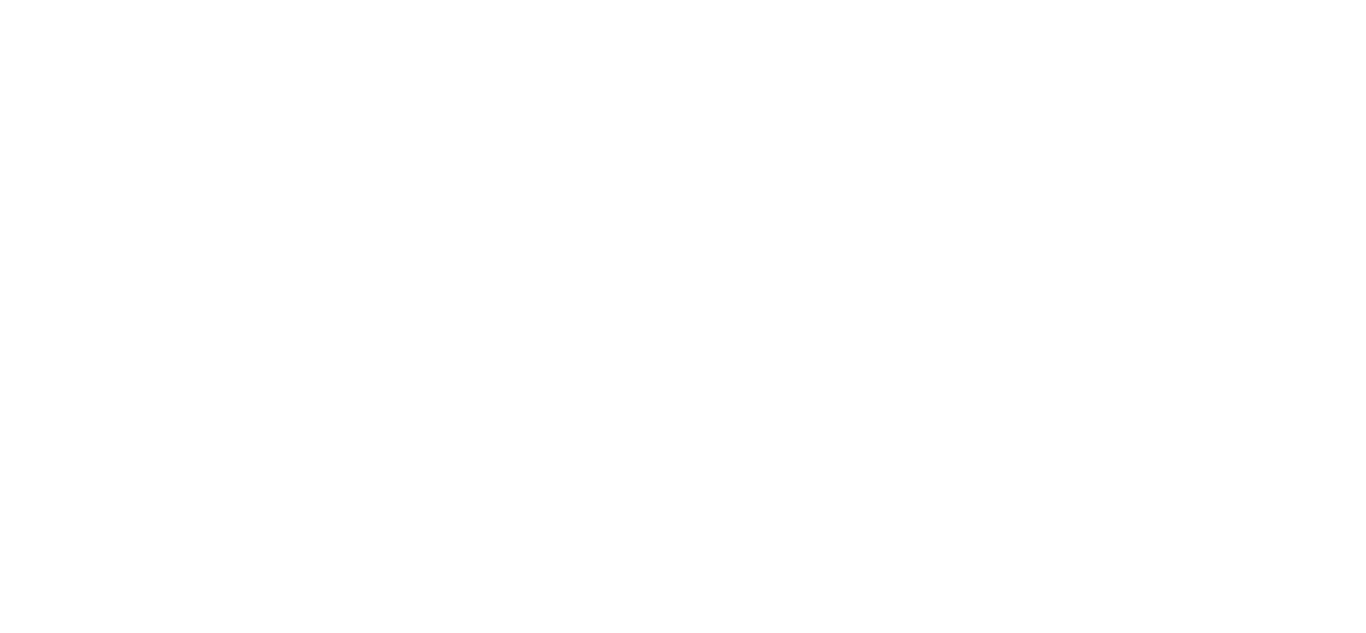 scroll, scrollTop: 0, scrollLeft: 0, axis: both 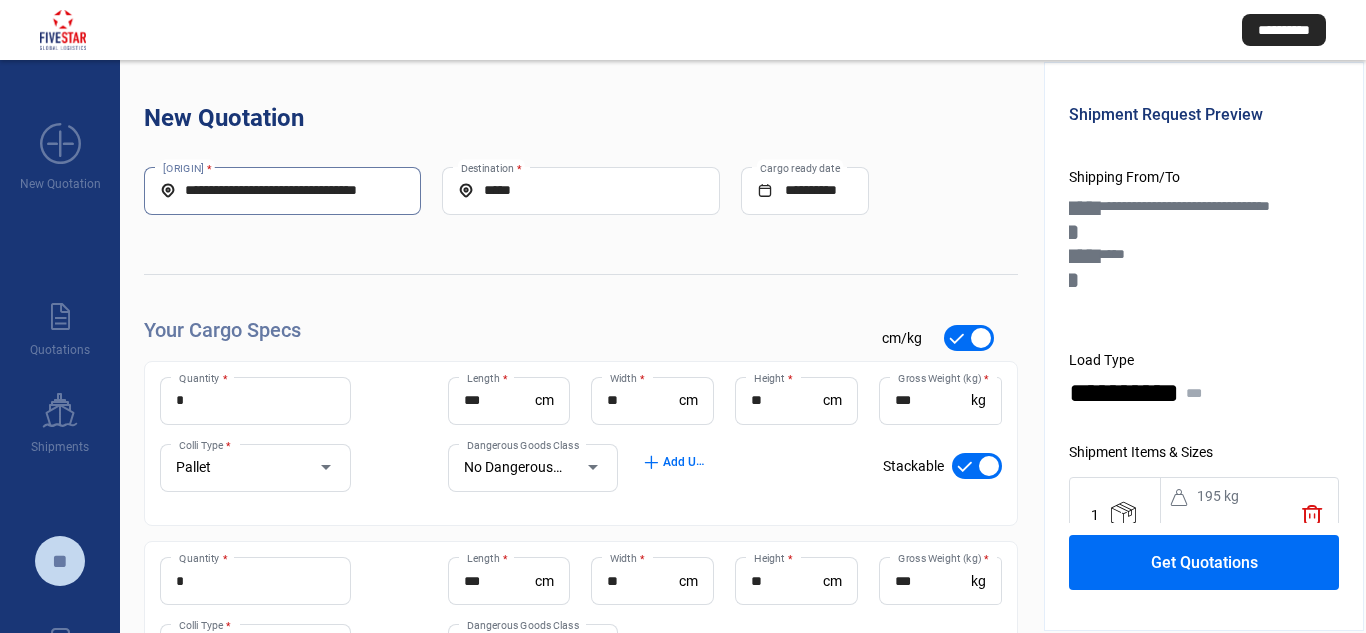 drag, startPoint x: 401, startPoint y: 184, endPoint x: 398, endPoint y: 196, distance: 12.369317 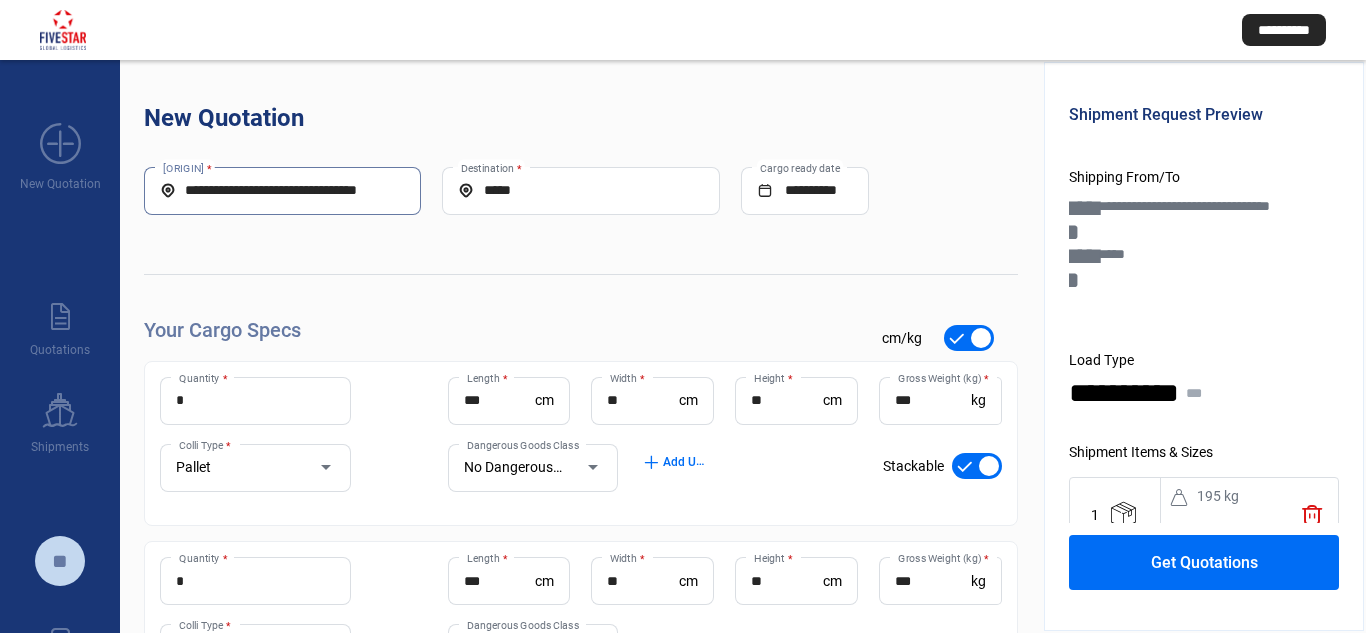 click on "**********" at bounding box center [282, 190] 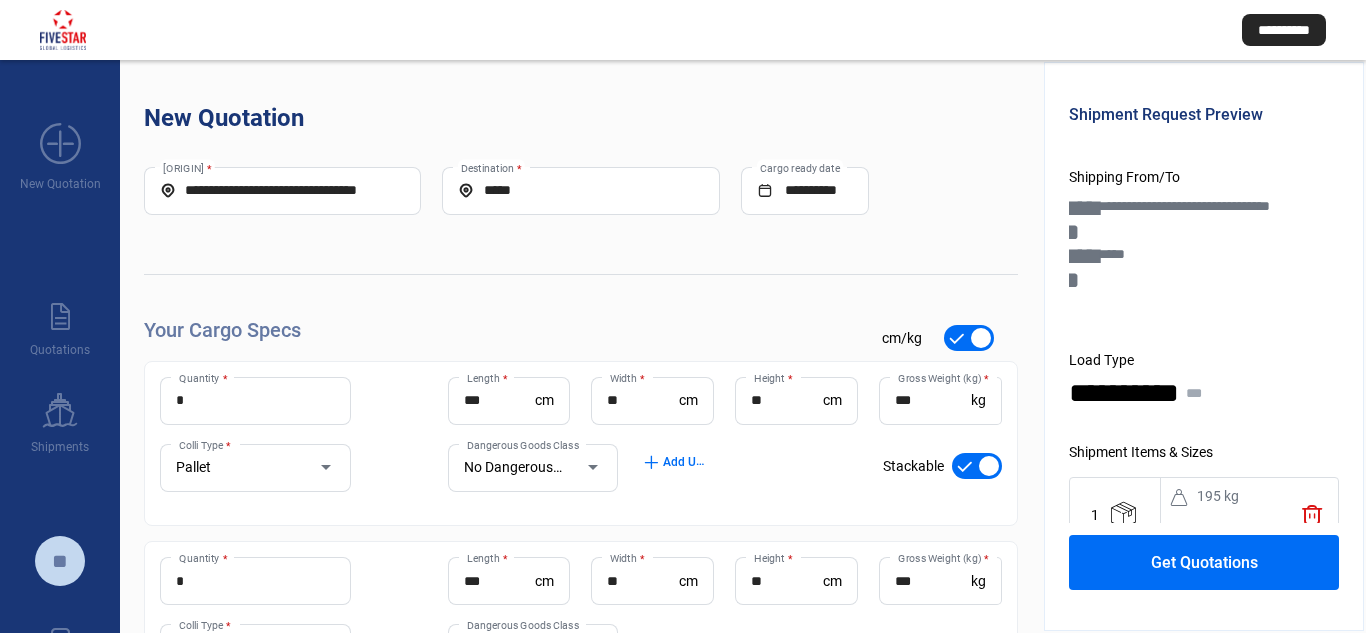 drag, startPoint x: 410, startPoint y: 195, endPoint x: 396, endPoint y: 195, distance: 14 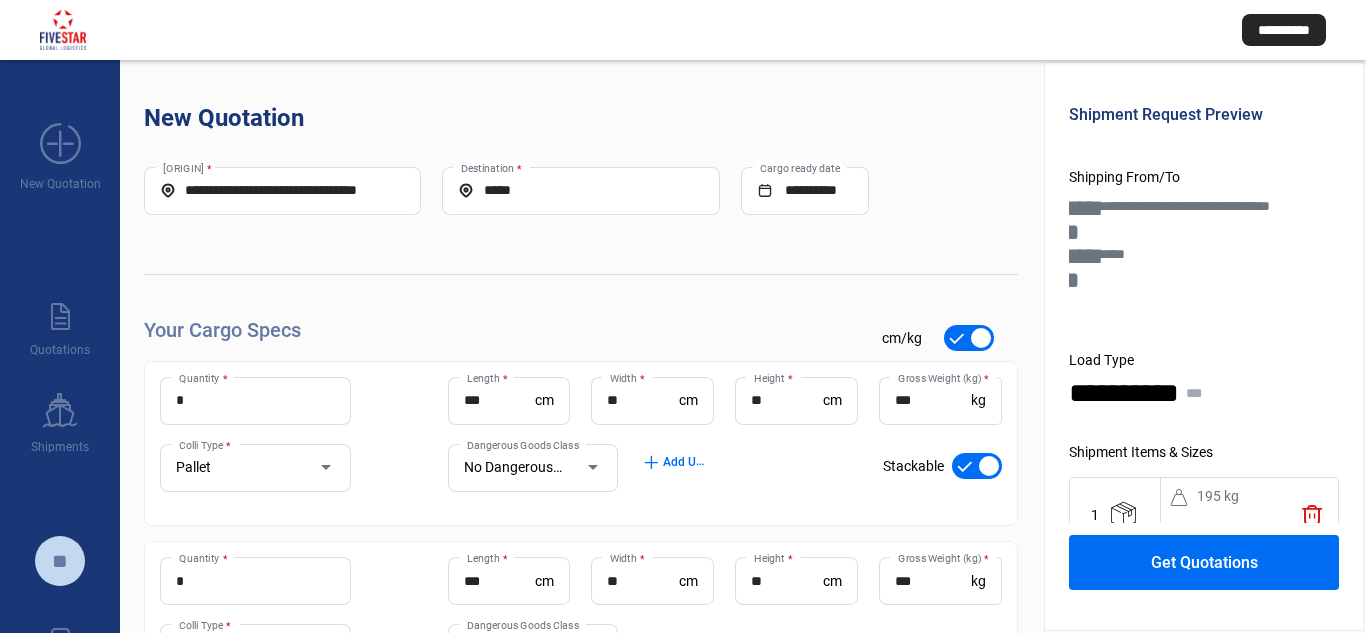 click on "**********" at bounding box center (282, 191) 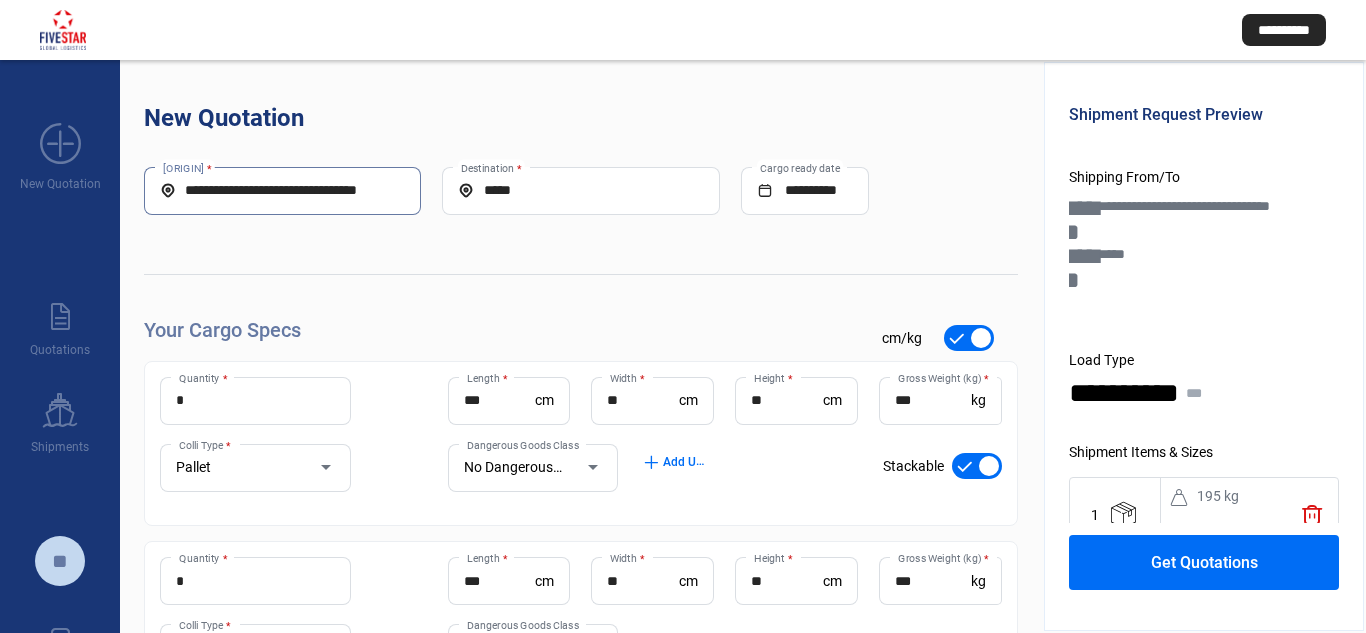 scroll, scrollTop: 0, scrollLeft: 2, axis: horizontal 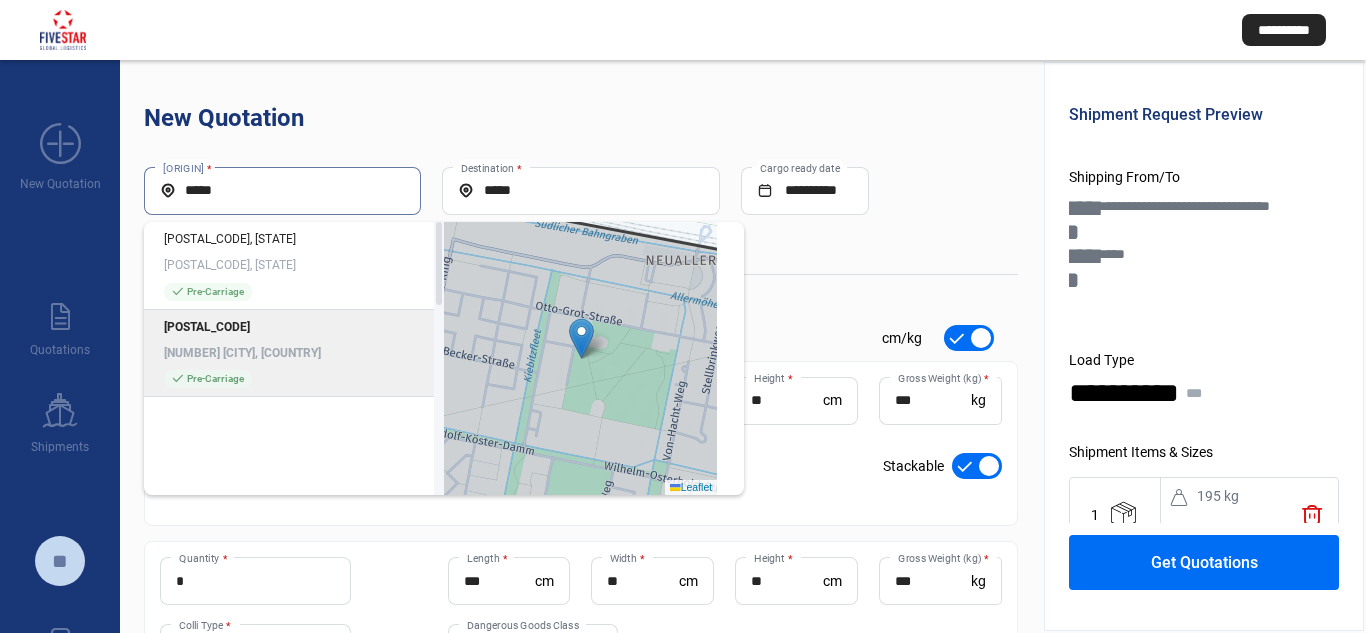 type on "*****" 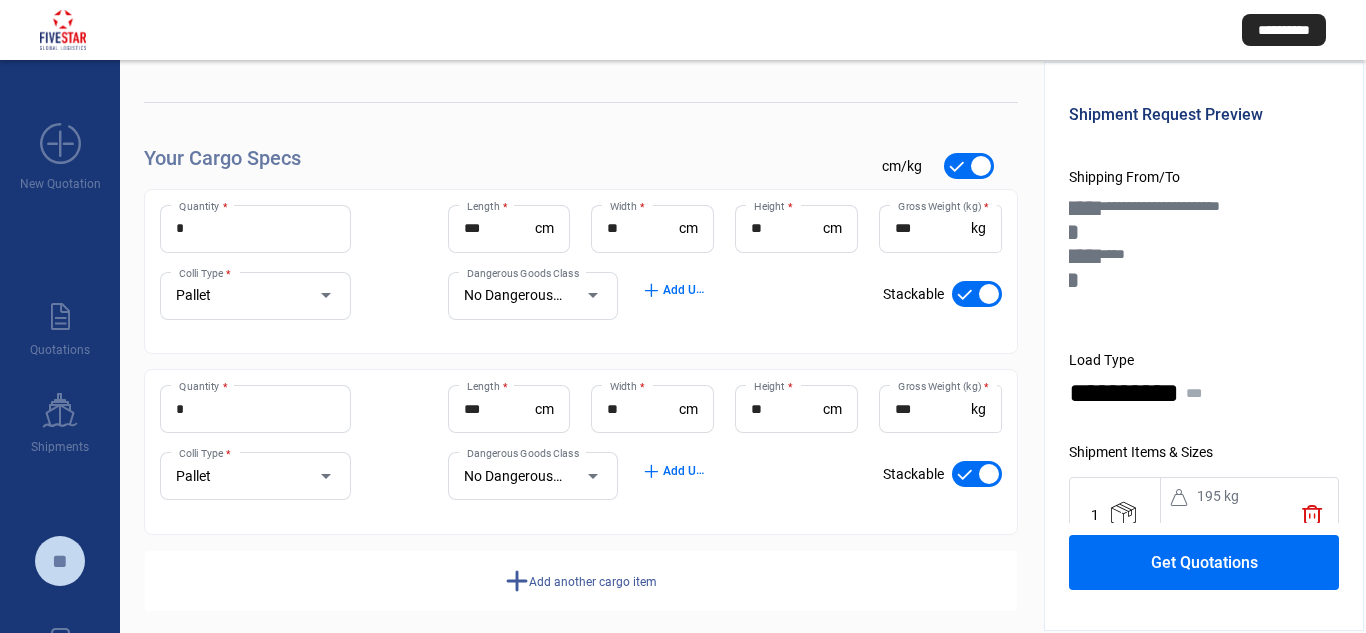 scroll, scrollTop: 191, scrollLeft: 0, axis: vertical 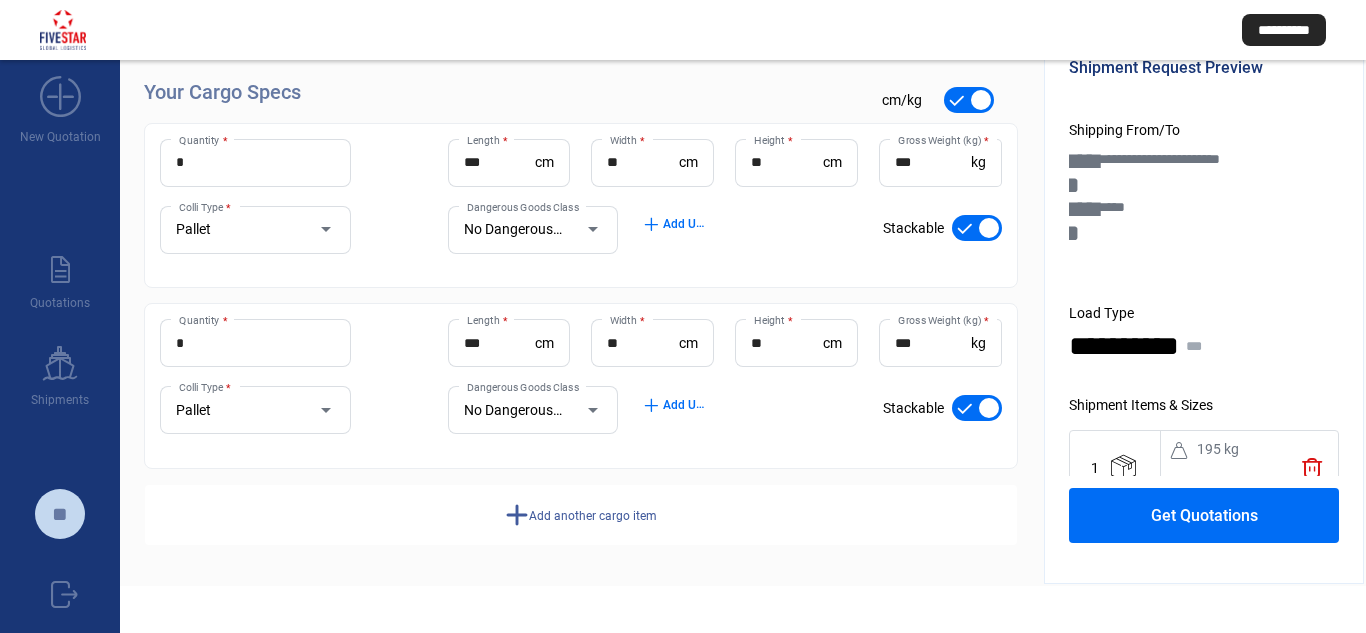 click on "*  Quantity *" at bounding box center [255, 343] 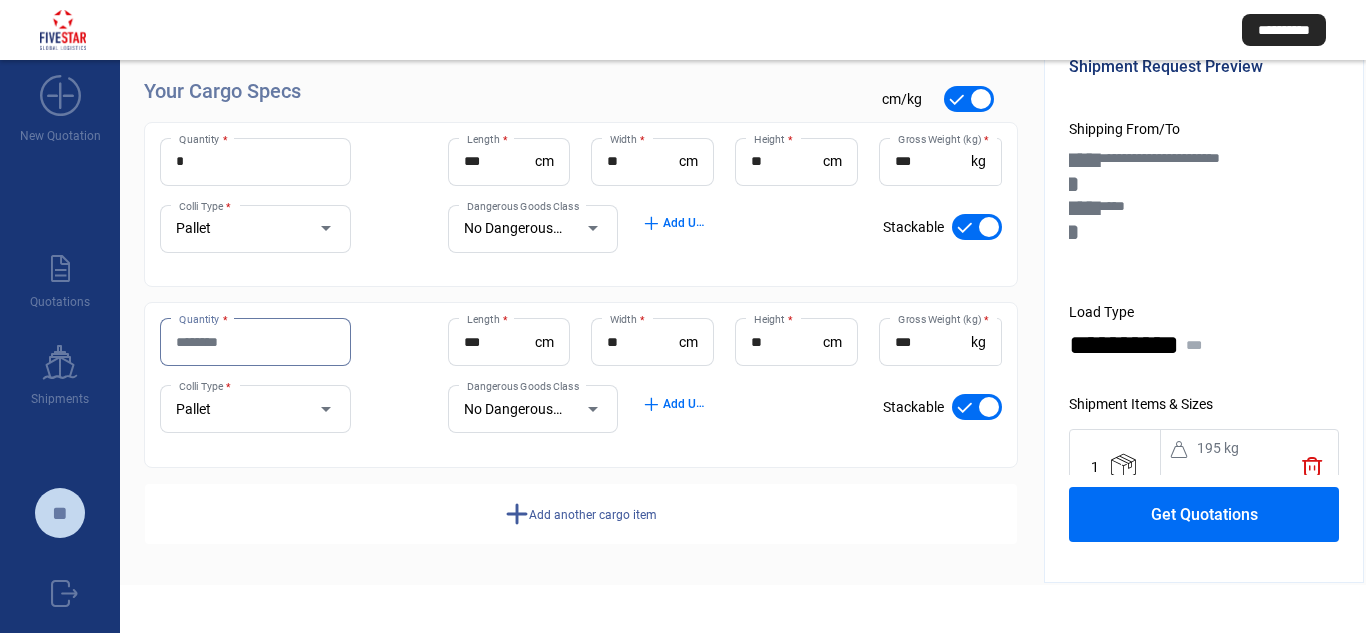 type 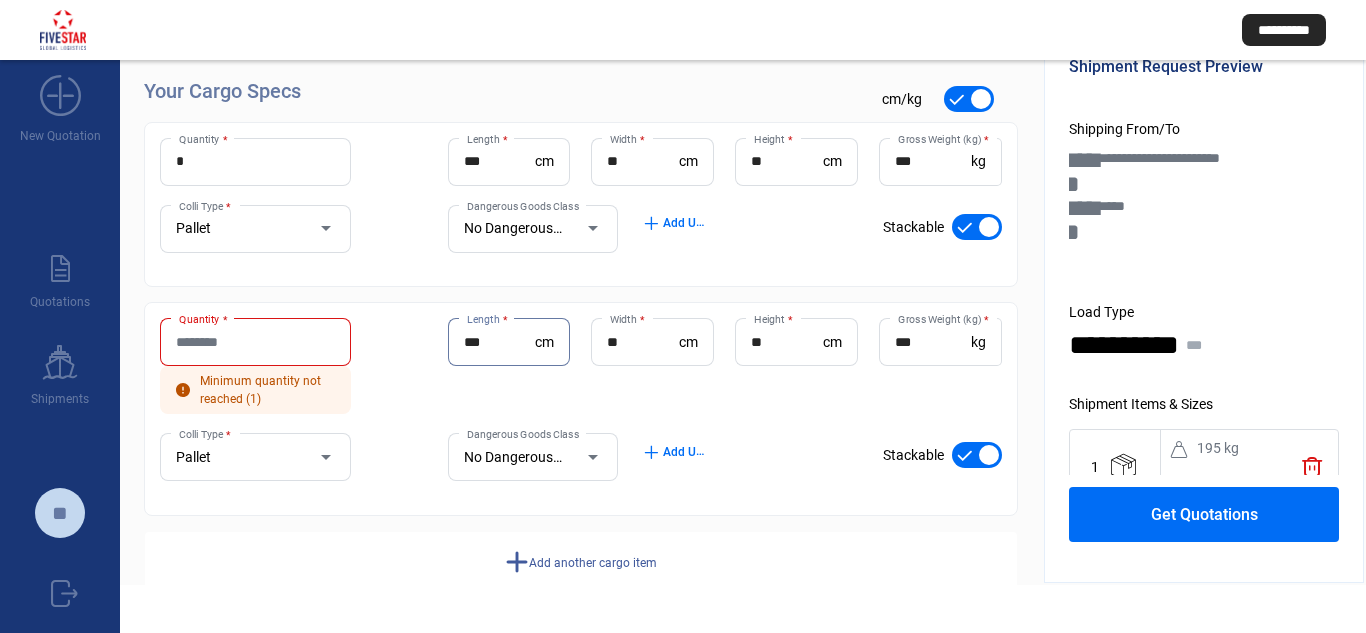 click on "***" at bounding box center (500, 342) 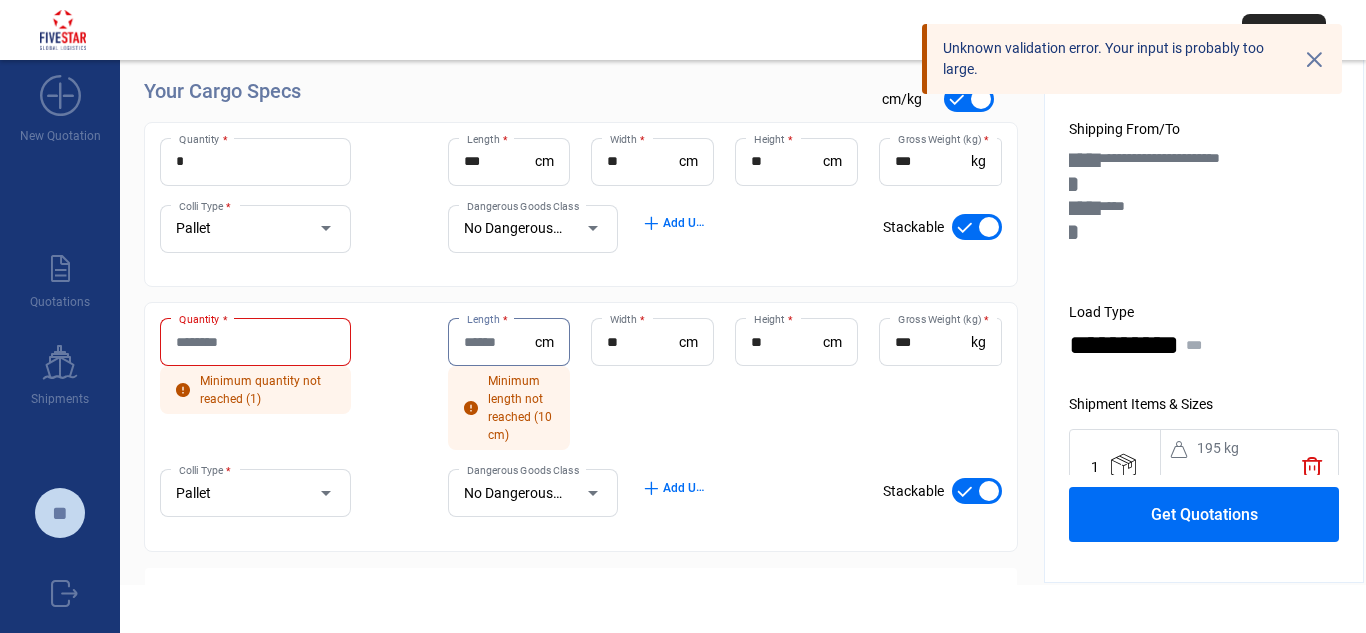 type 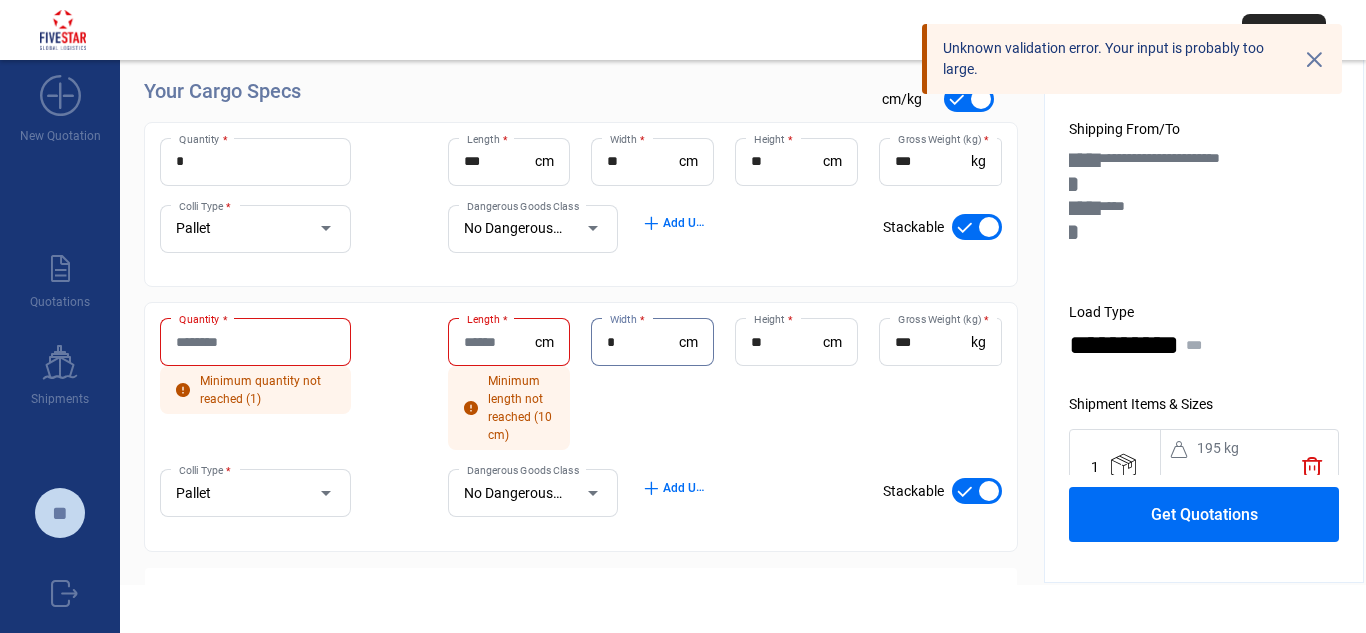click on "*" at bounding box center [643, 342] 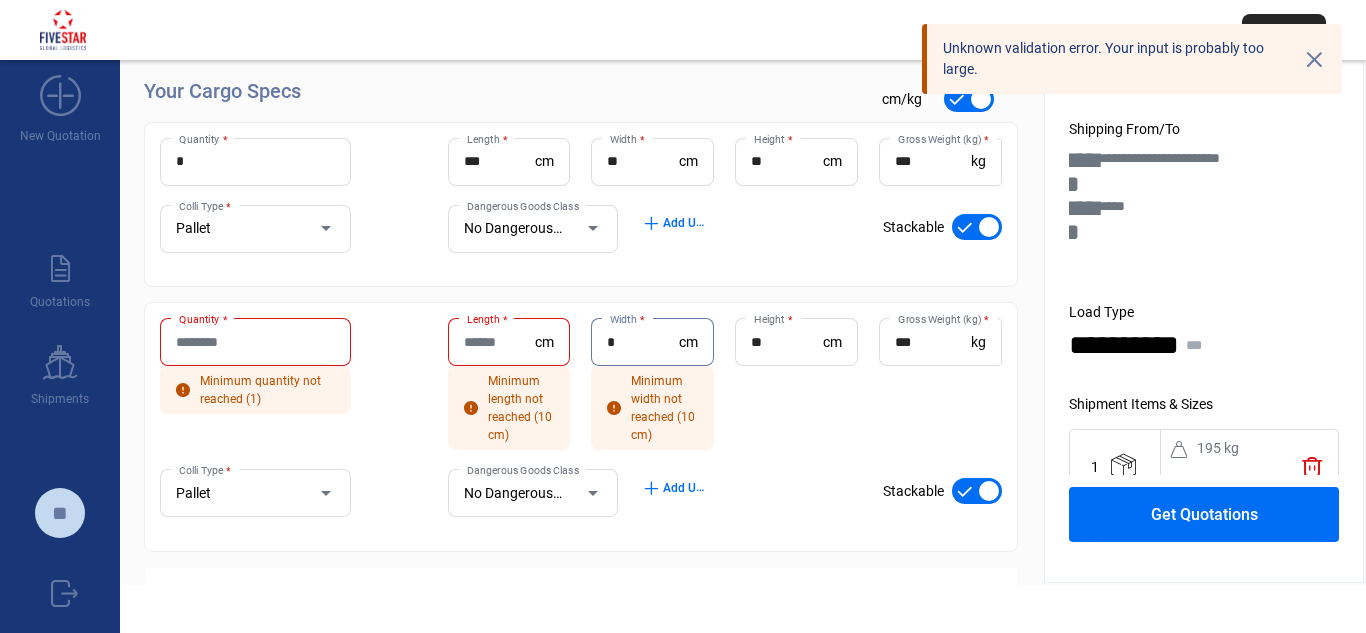 type on "*" 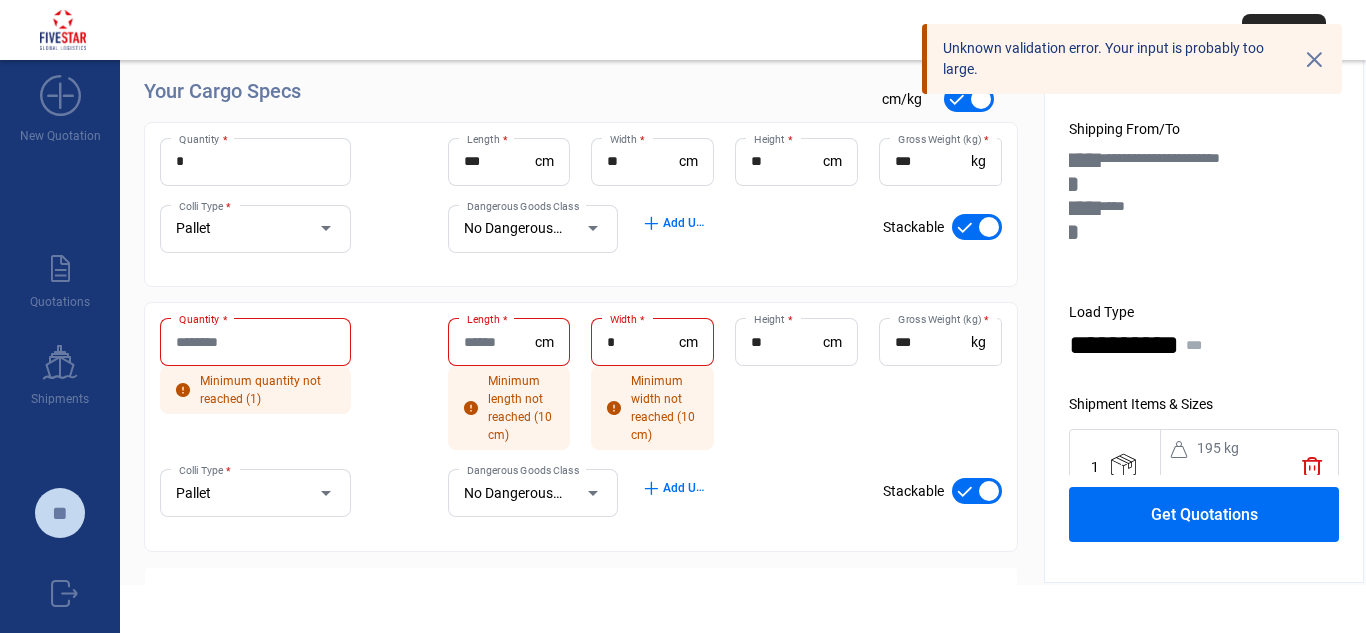 drag, startPoint x: 759, startPoint y: 401, endPoint x: 779, endPoint y: 487, distance: 88.29496 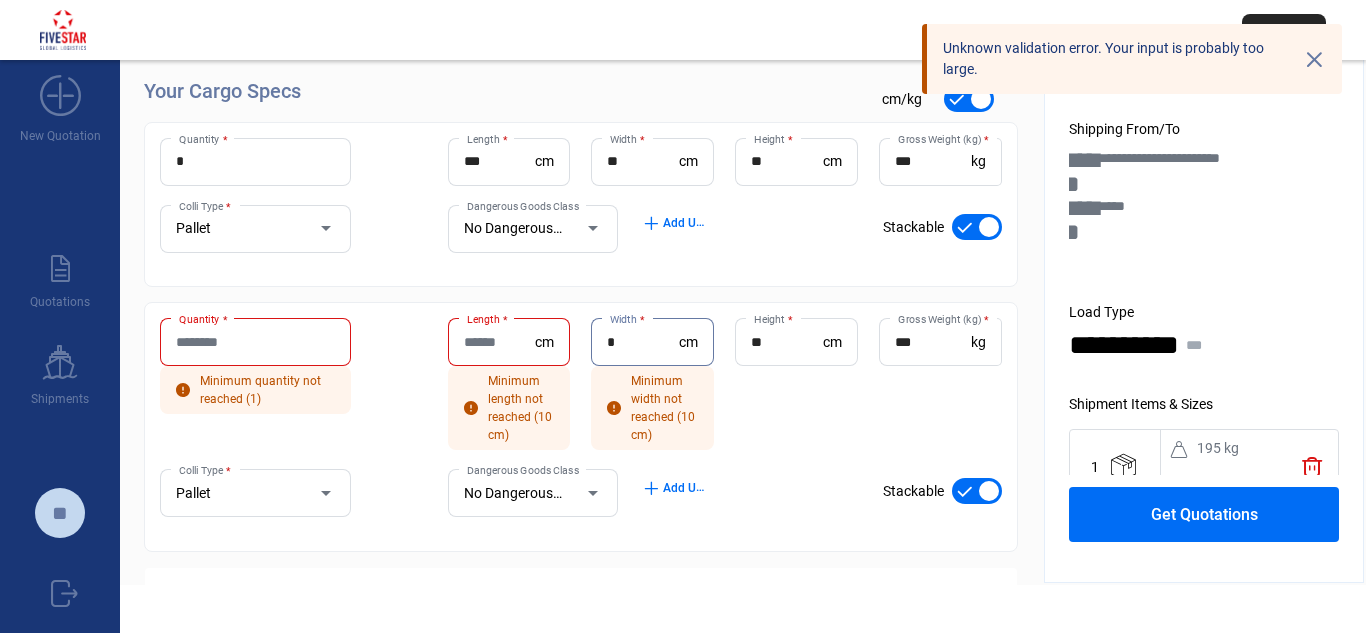 click on "*" at bounding box center (643, 342) 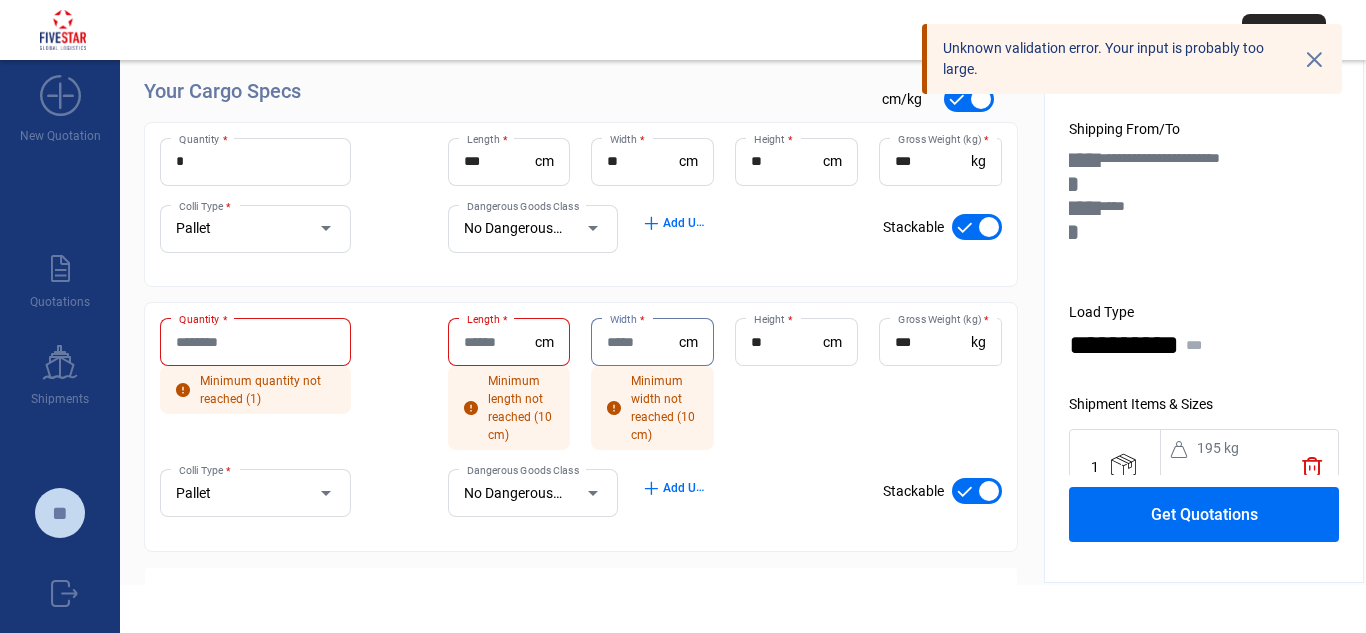 type 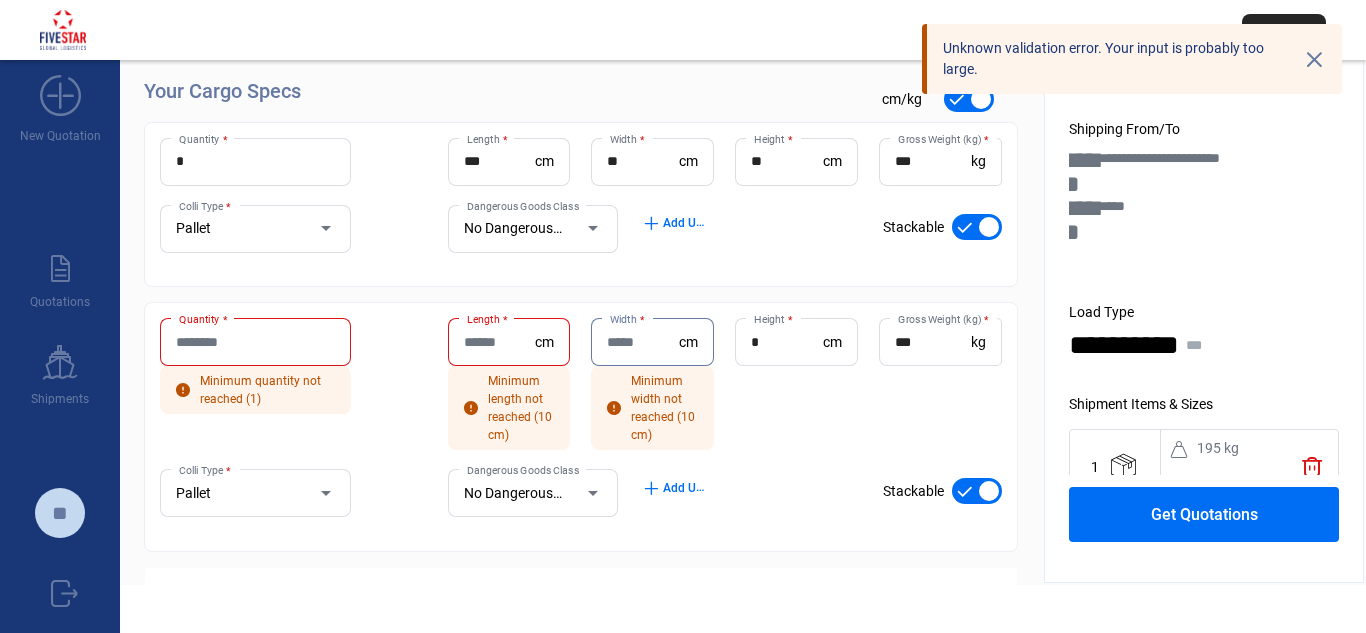 click on "*" at bounding box center [787, 342] 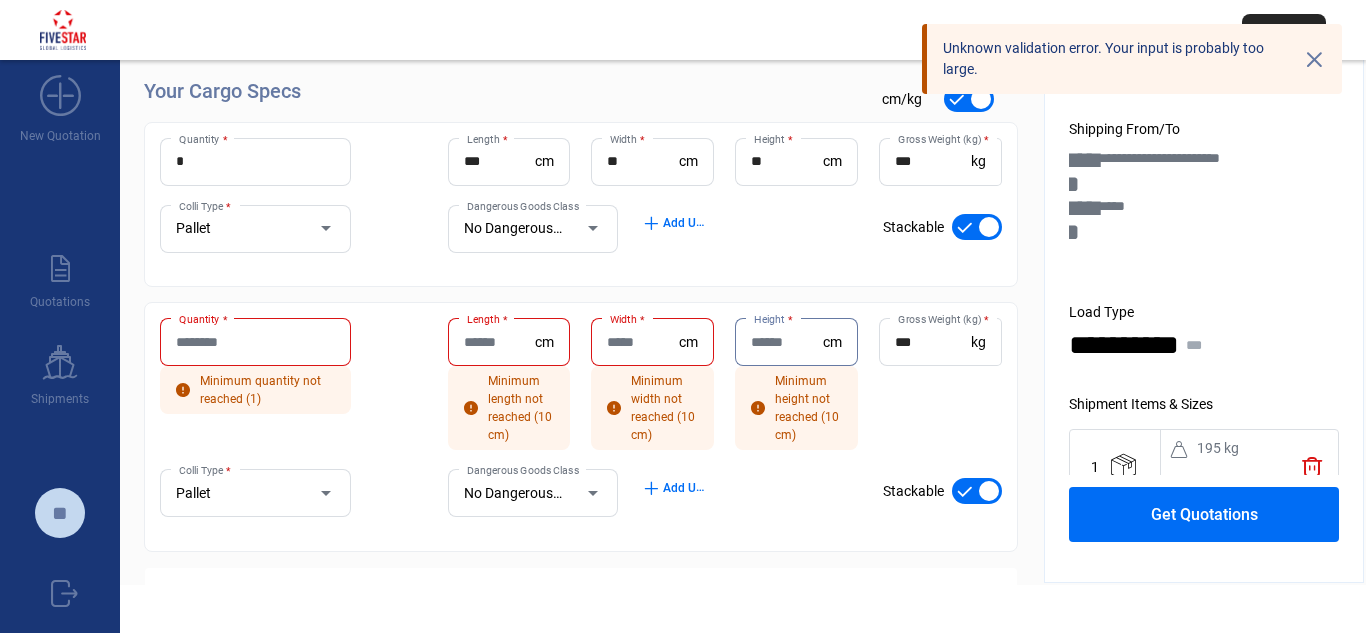 type 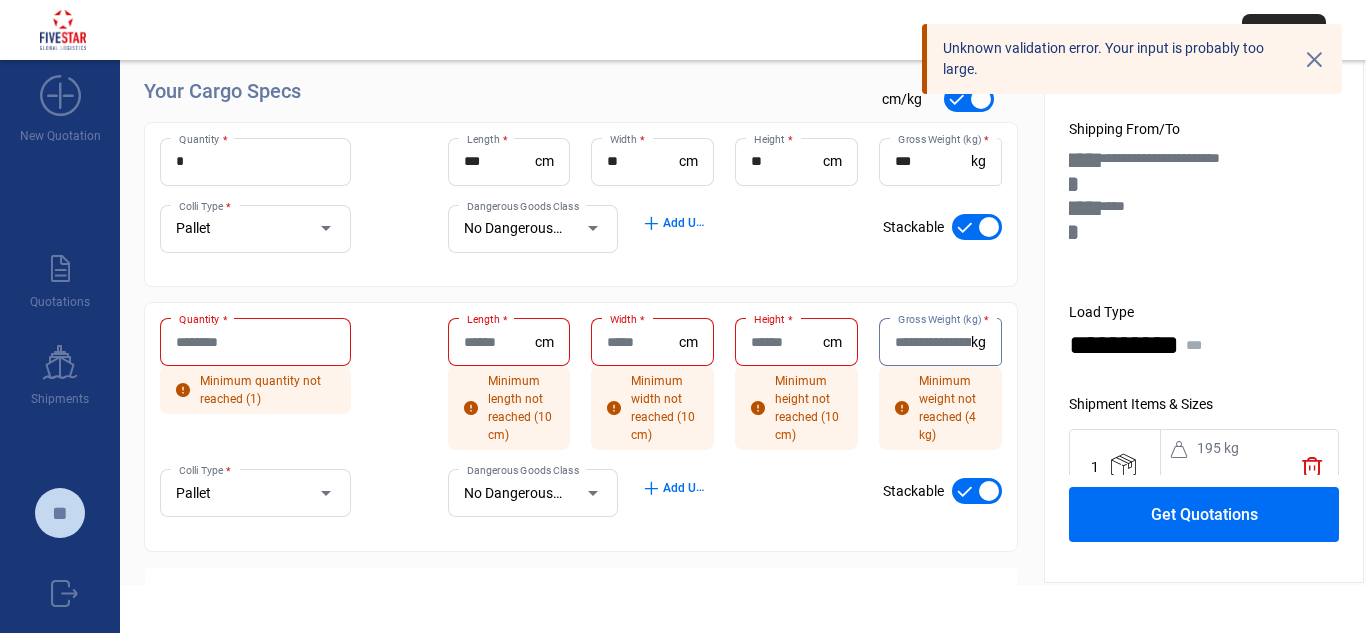 type 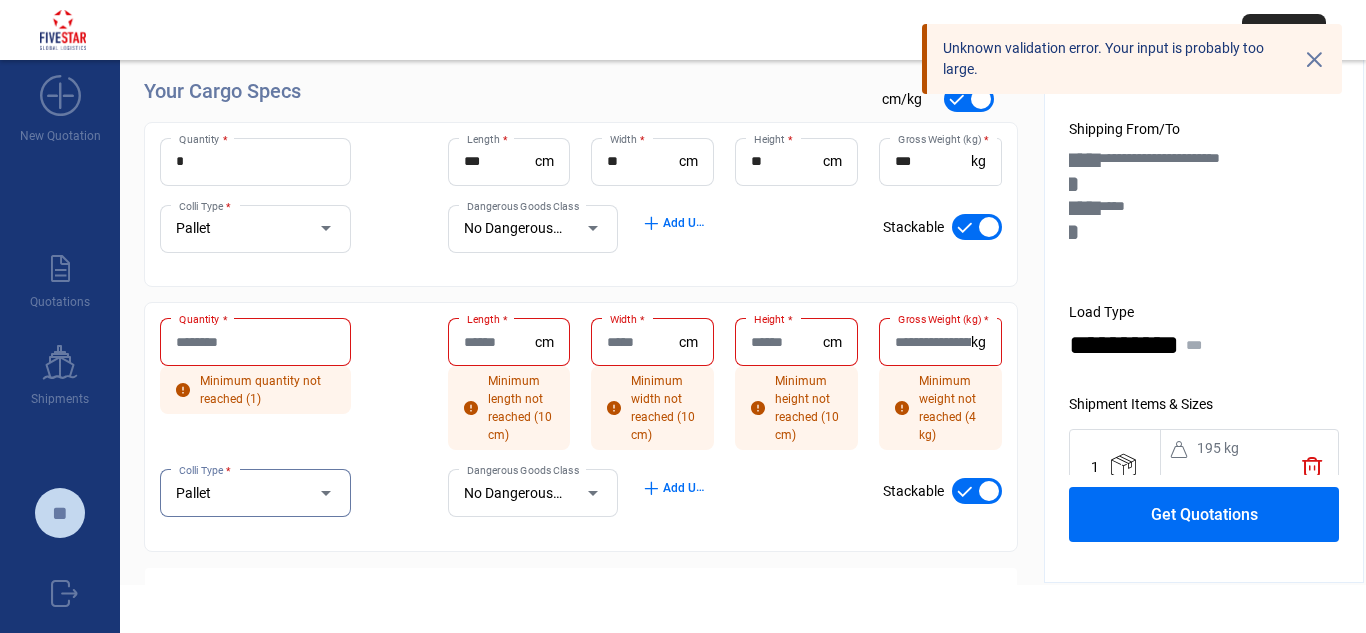 click on "Pallet" at bounding box center [236, 493] 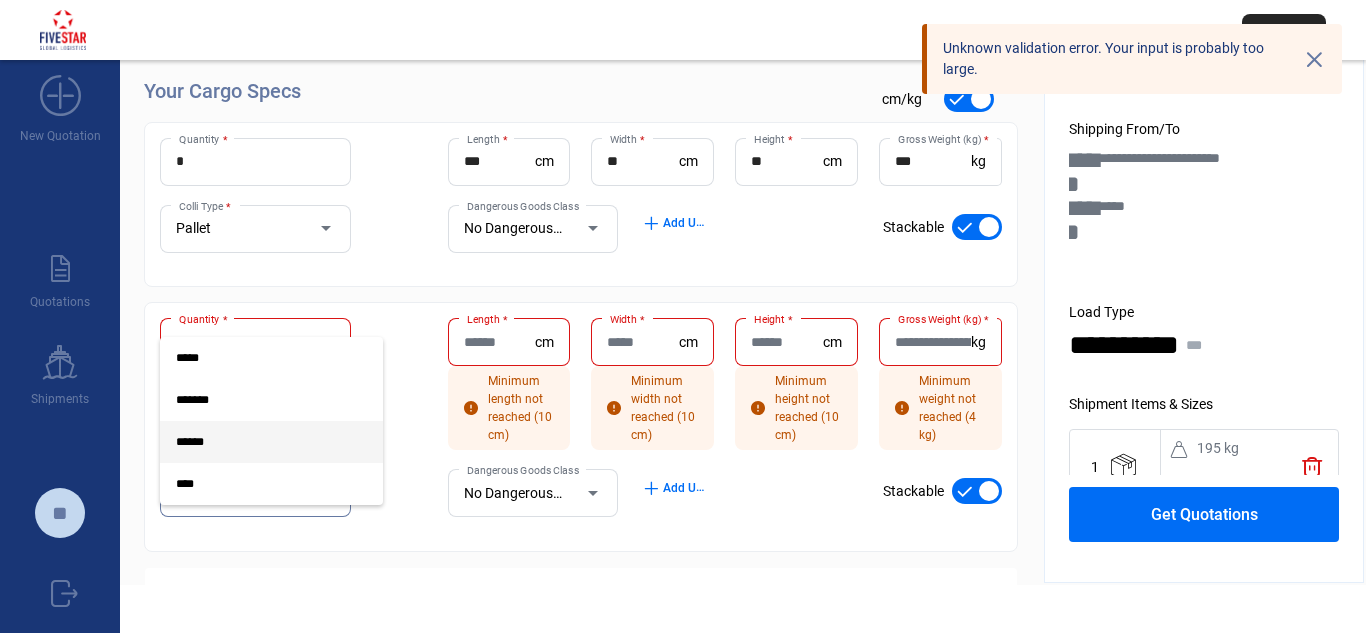 click at bounding box center (683, 316) 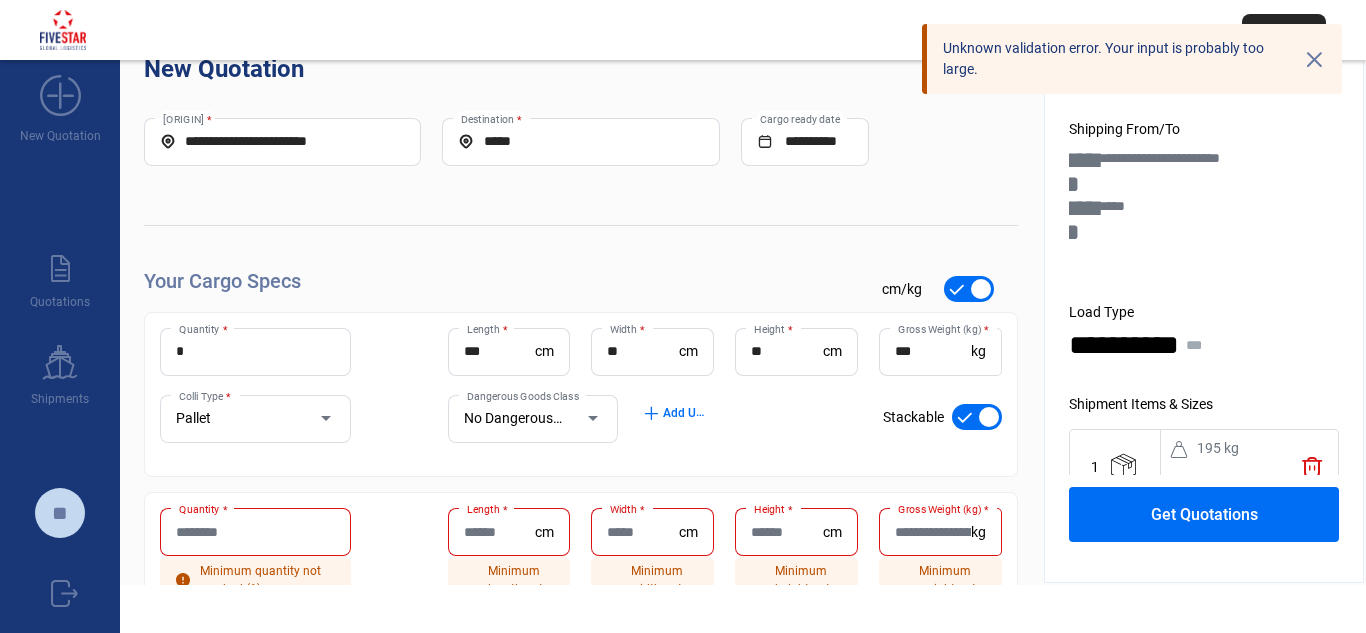 scroll, scrollTop: 0, scrollLeft: 0, axis: both 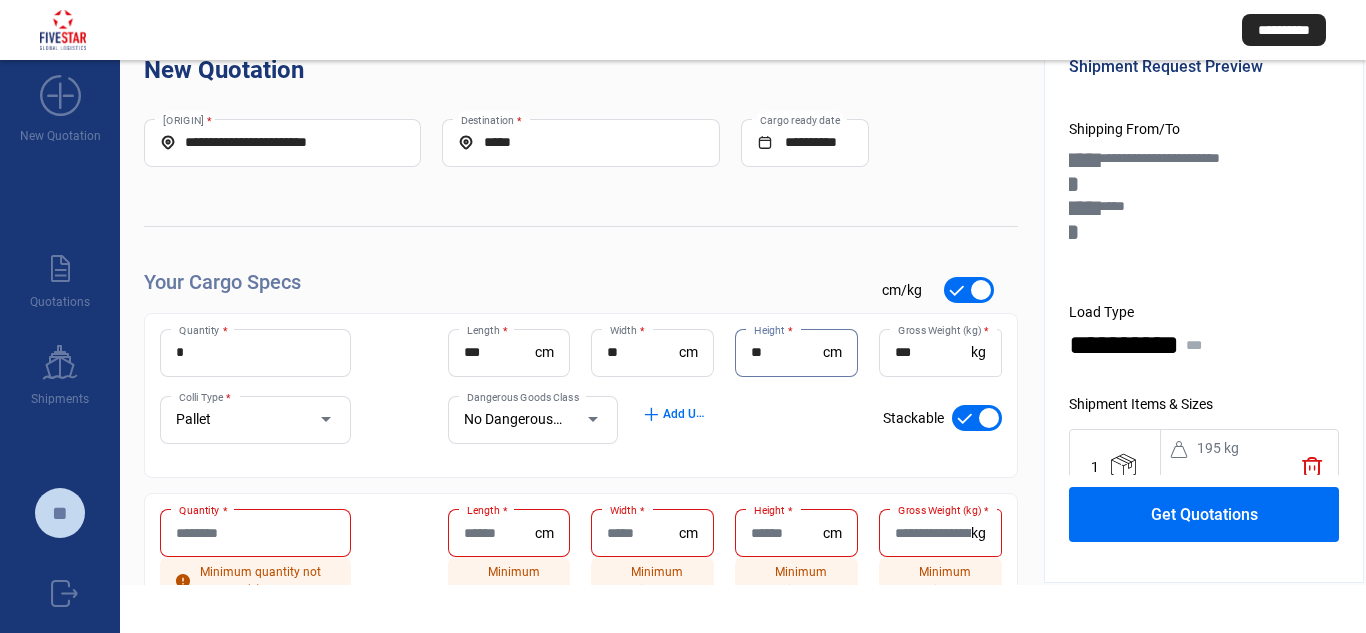 click on "**" at bounding box center (787, 352) 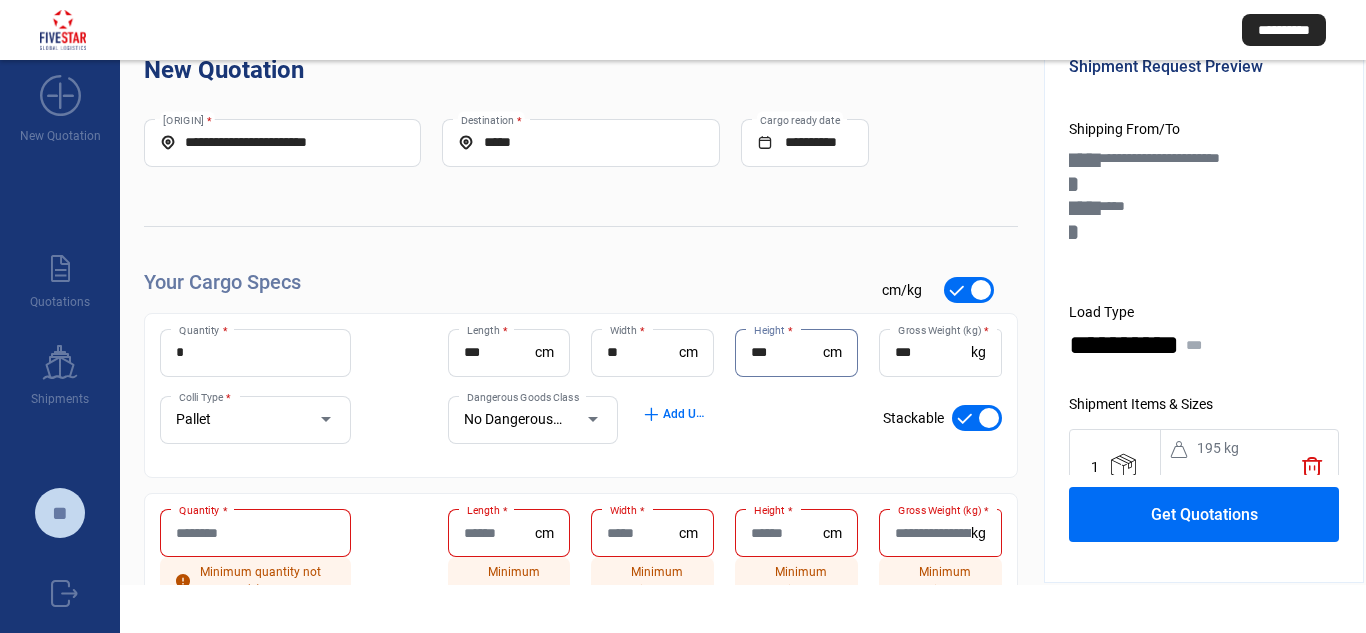type on "***" 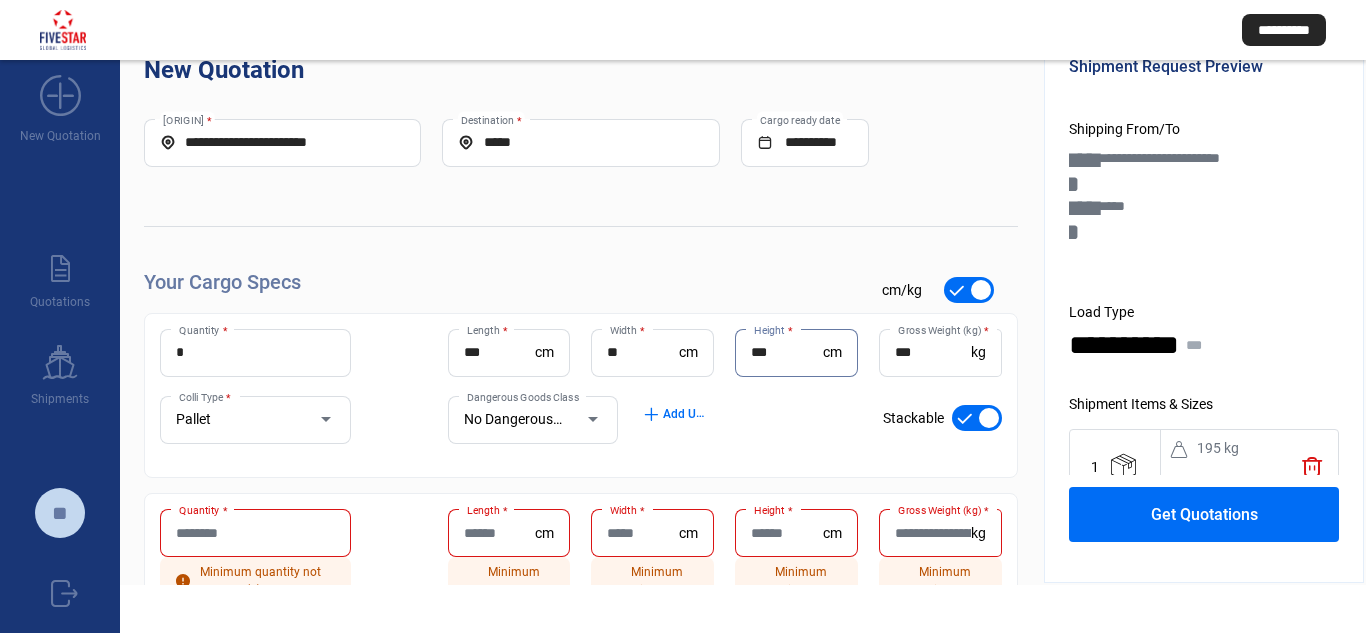 click on "***" at bounding box center (933, 352) 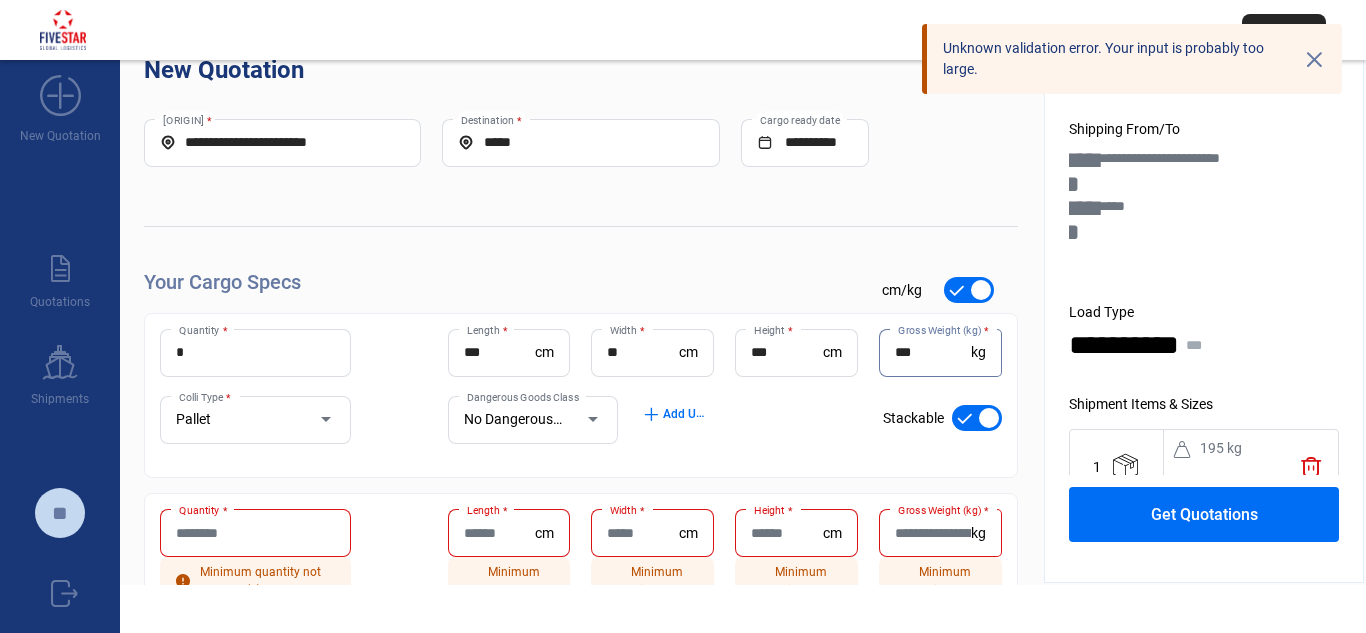click at bounding box center (977, 418) 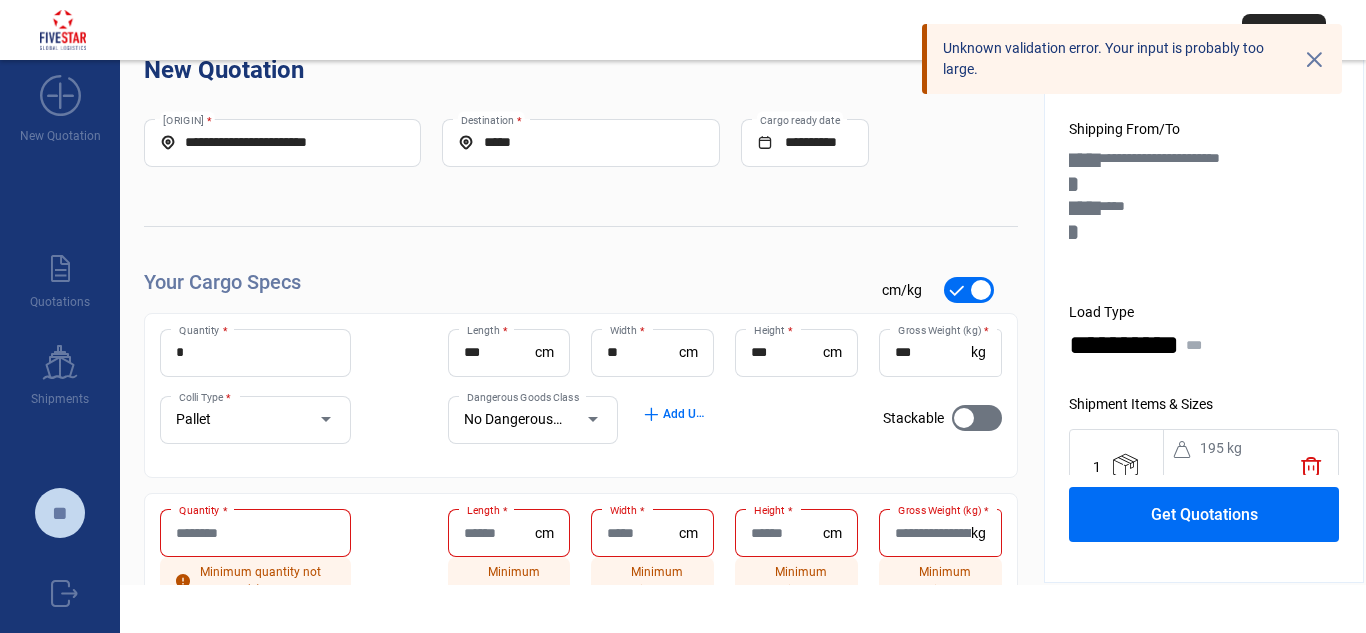 click on "cross" at bounding box center [1314, 59] 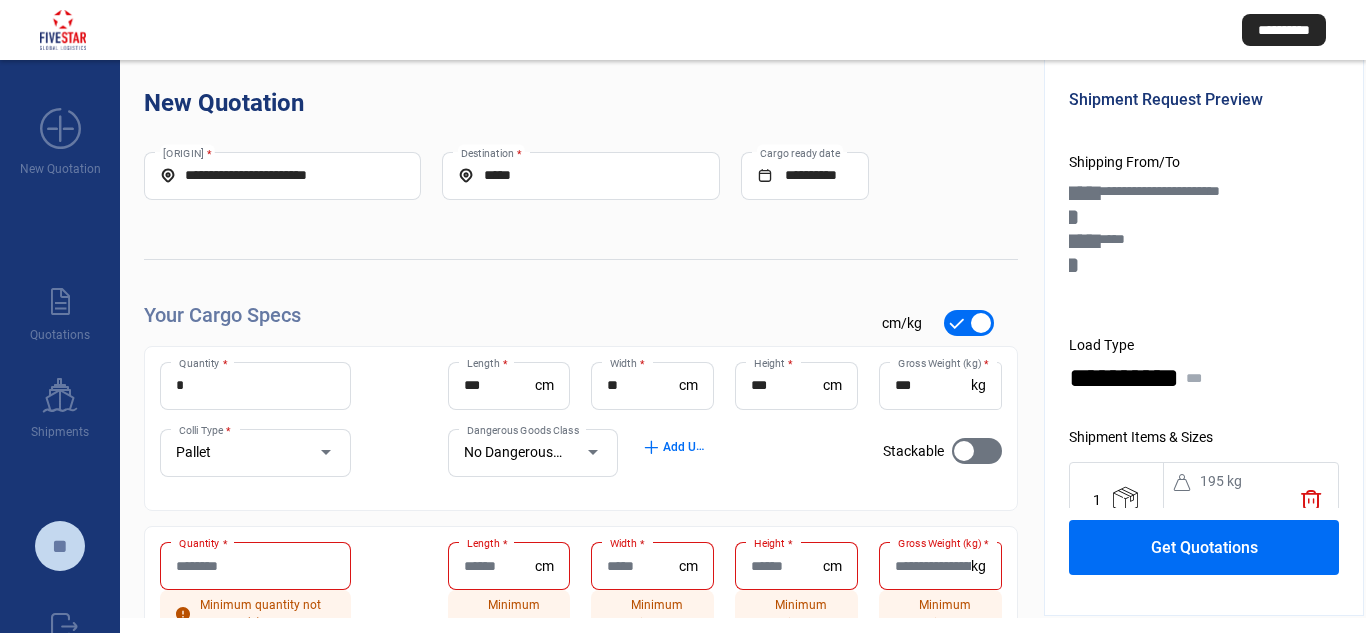 scroll, scrollTop: 14, scrollLeft: 0, axis: vertical 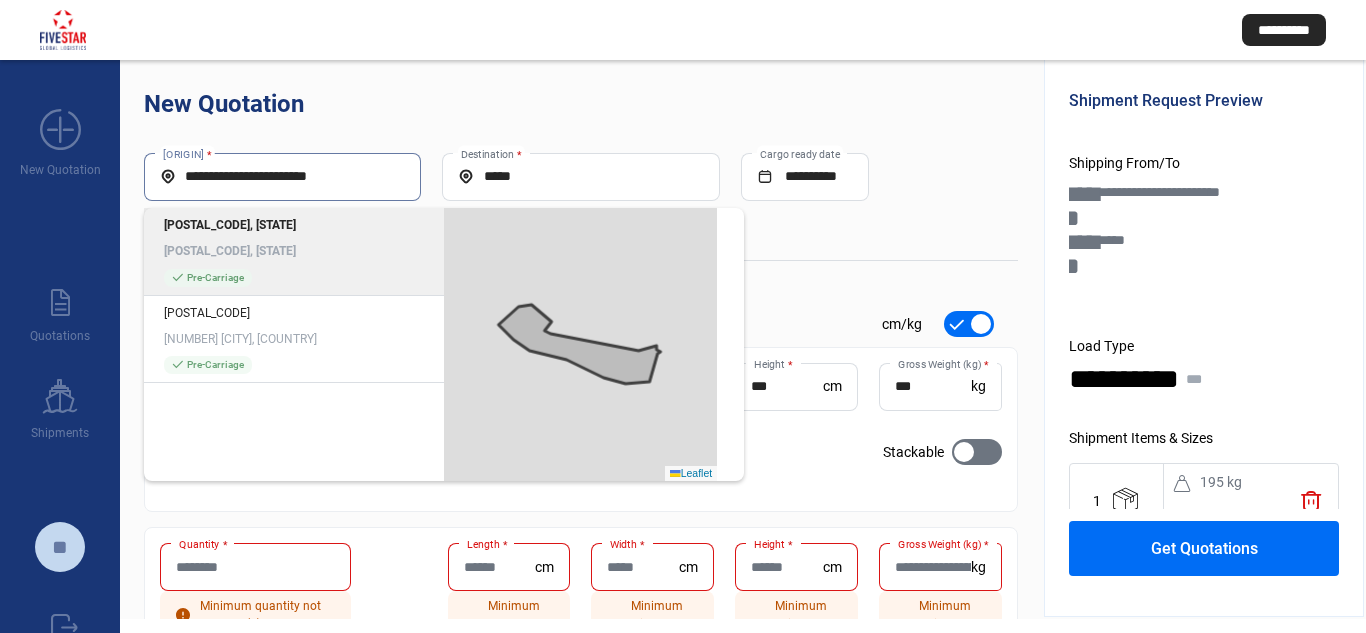 click on "**********" at bounding box center [282, 176] 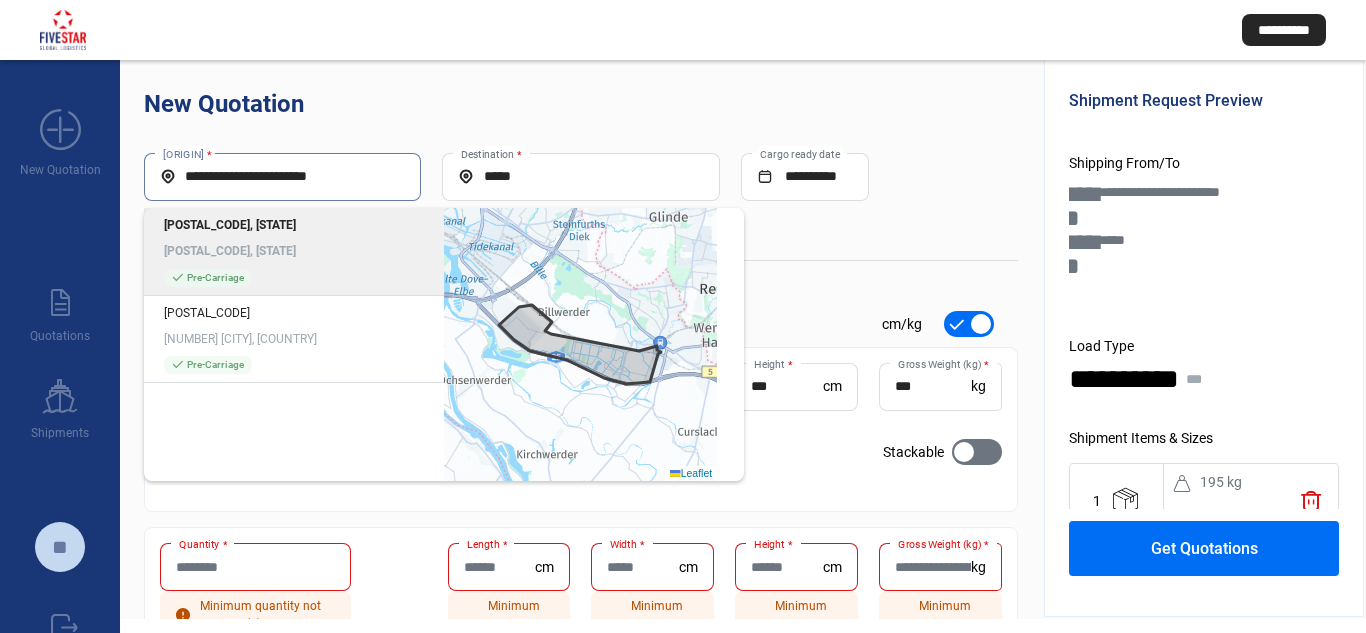click on "[POSTAL_CODE], [STATE]" at bounding box center (294, 251) 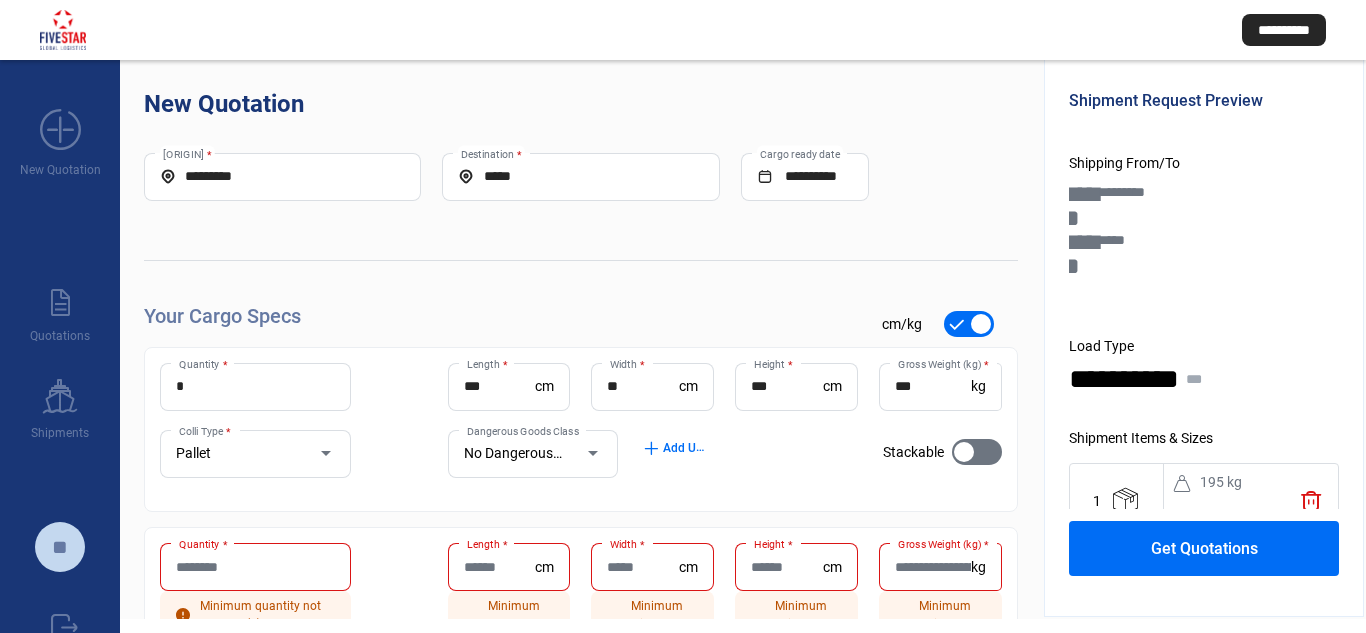 click on "Get Quotations" at bounding box center (1204, 548) 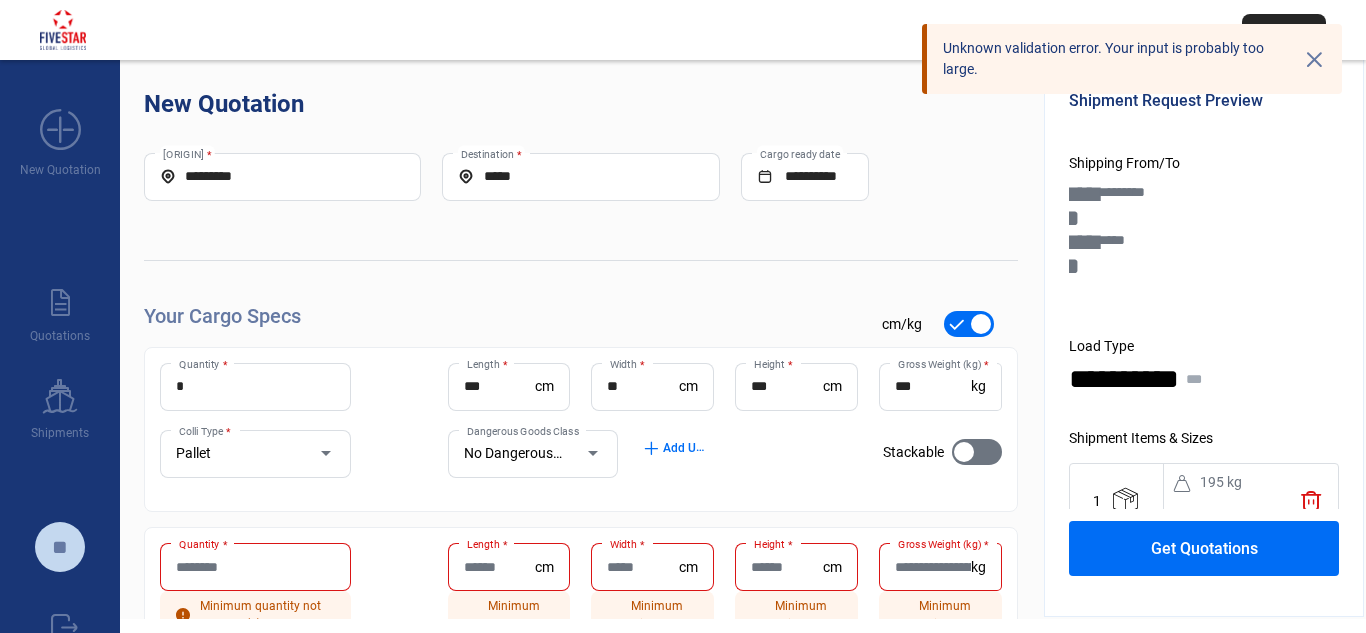 scroll, scrollTop: 186, scrollLeft: 0, axis: vertical 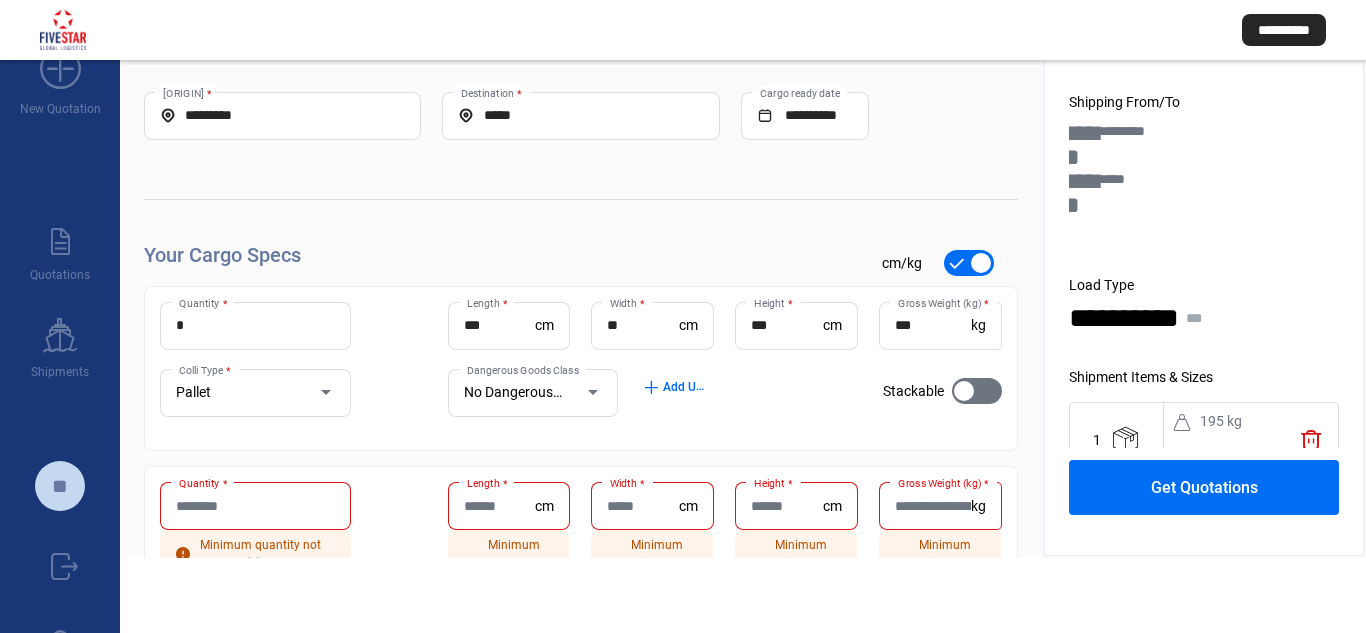 click on "Get Quotations" at bounding box center [1204, 487] 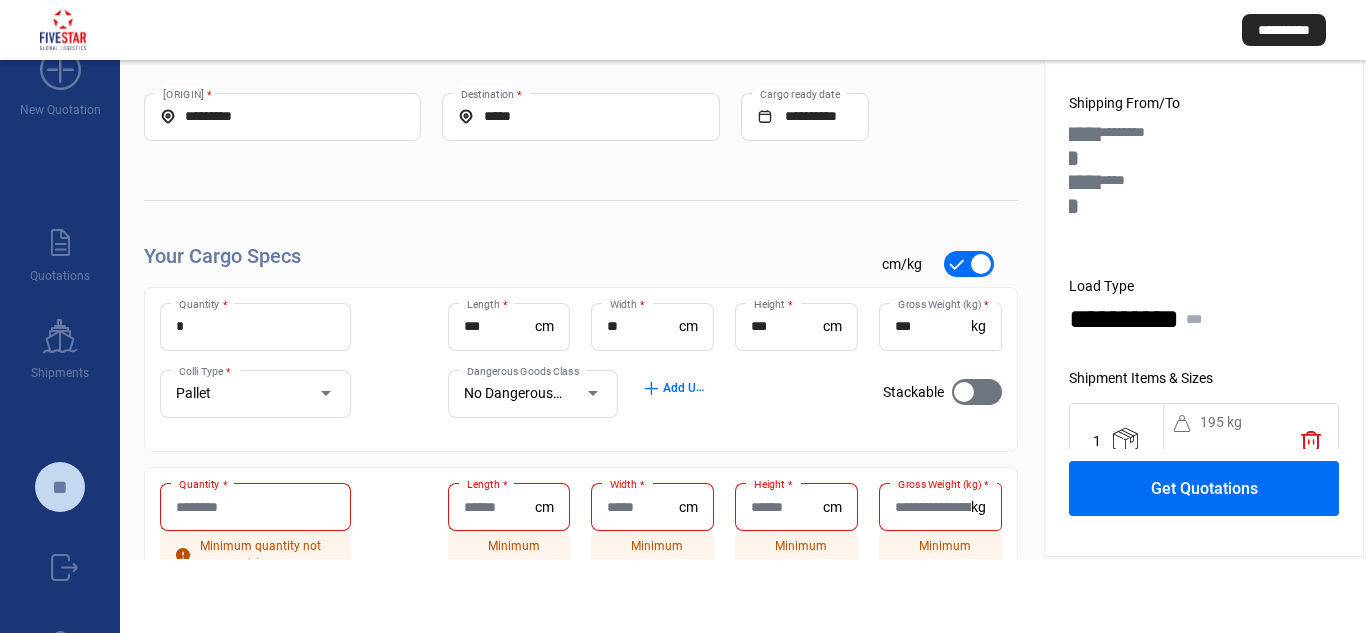 scroll, scrollTop: 186, scrollLeft: 0, axis: vertical 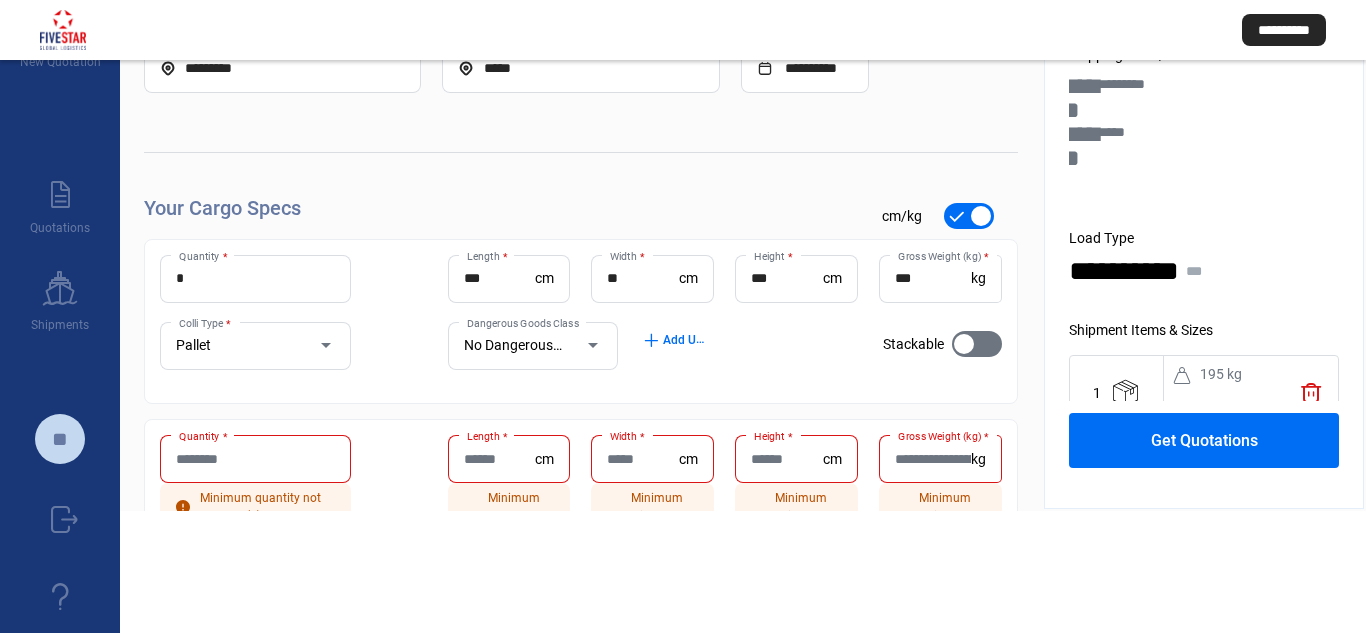 click on "Get Quotations" at bounding box center (1204, 440) 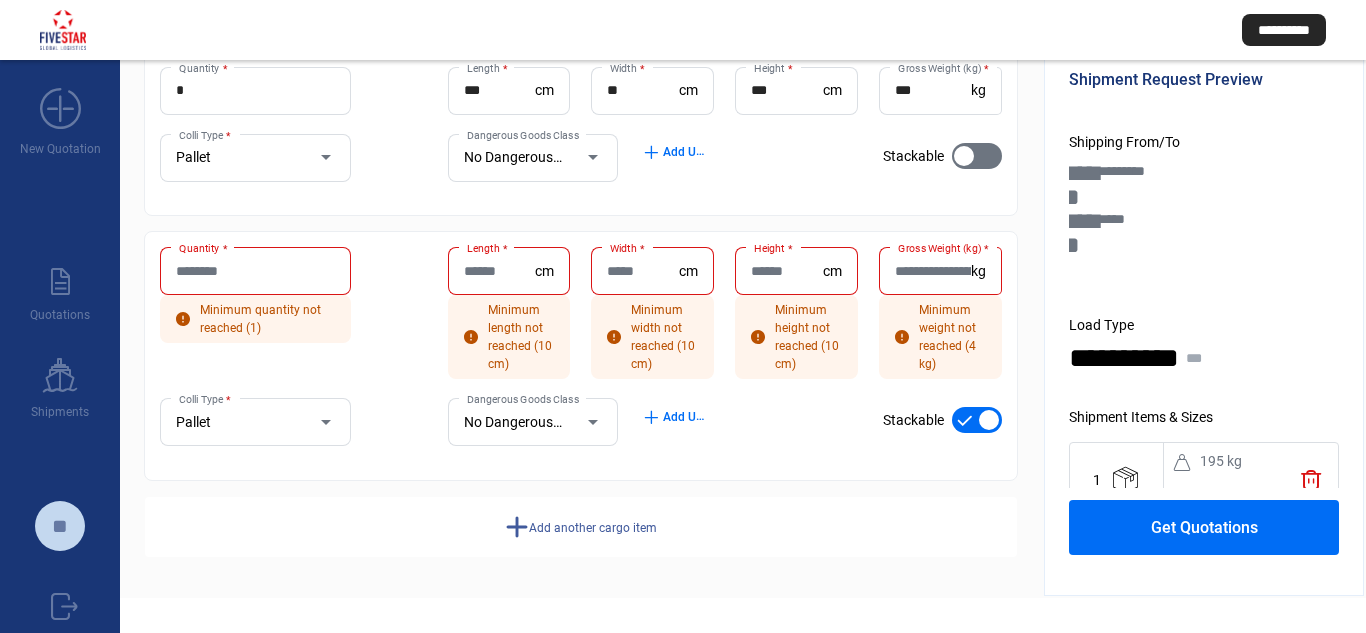 scroll, scrollTop: 0, scrollLeft: 0, axis: both 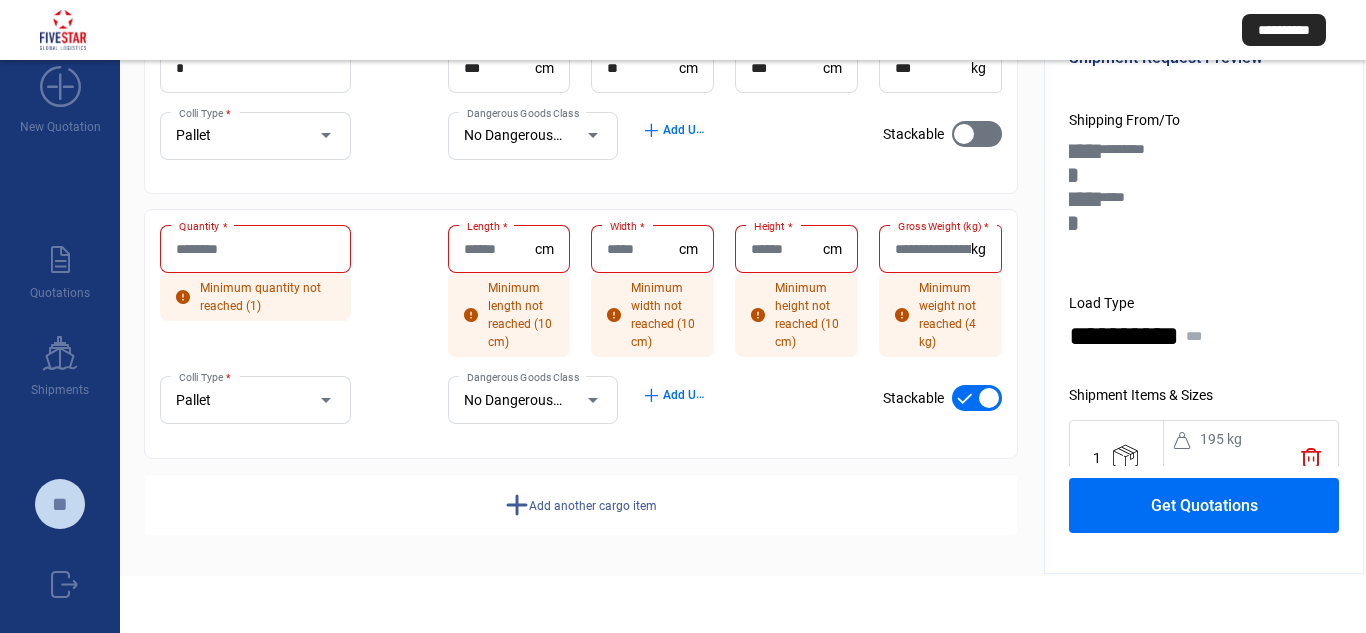 drag, startPoint x: 412, startPoint y: 414, endPoint x: 369, endPoint y: 304, distance: 118.10589 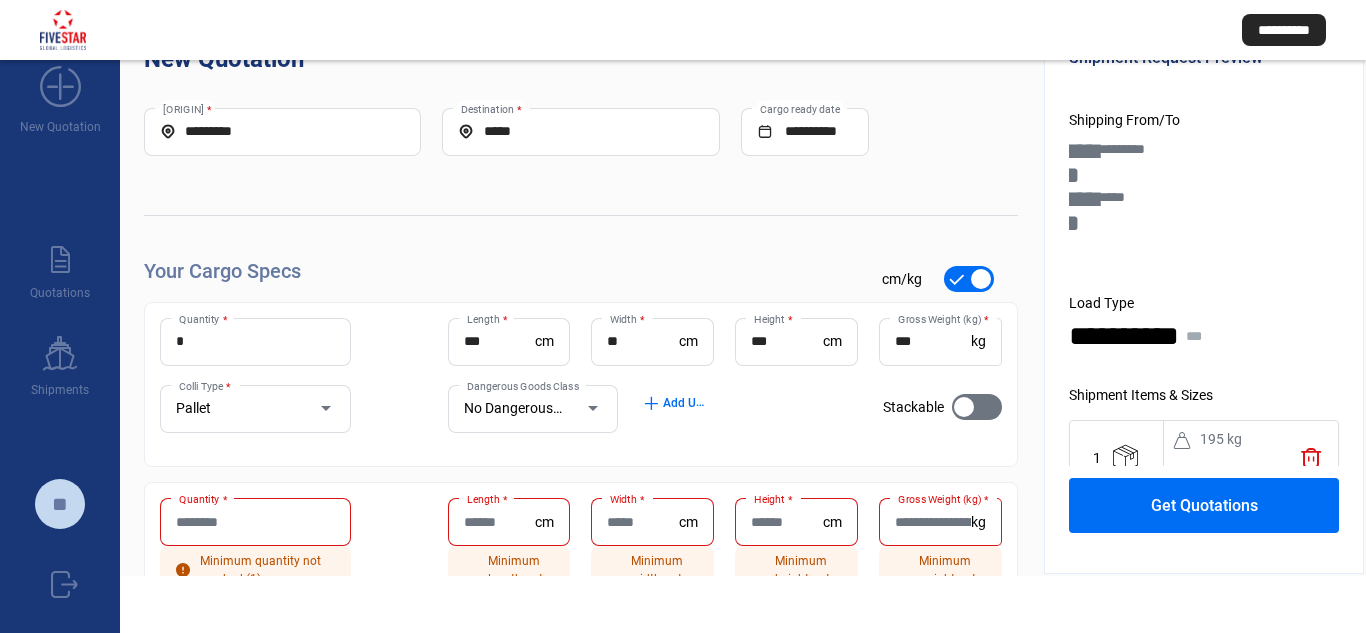 scroll, scrollTop: 0, scrollLeft: 0, axis: both 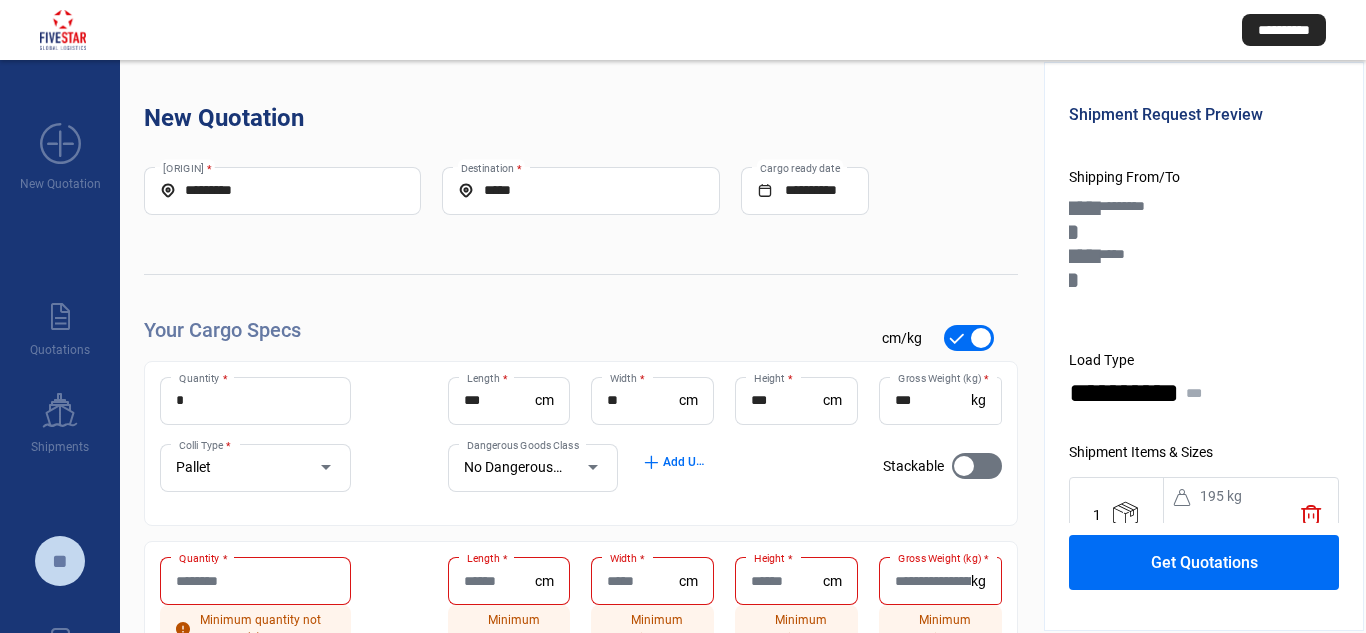 click on "Get Quotations" at bounding box center (1204, 562) 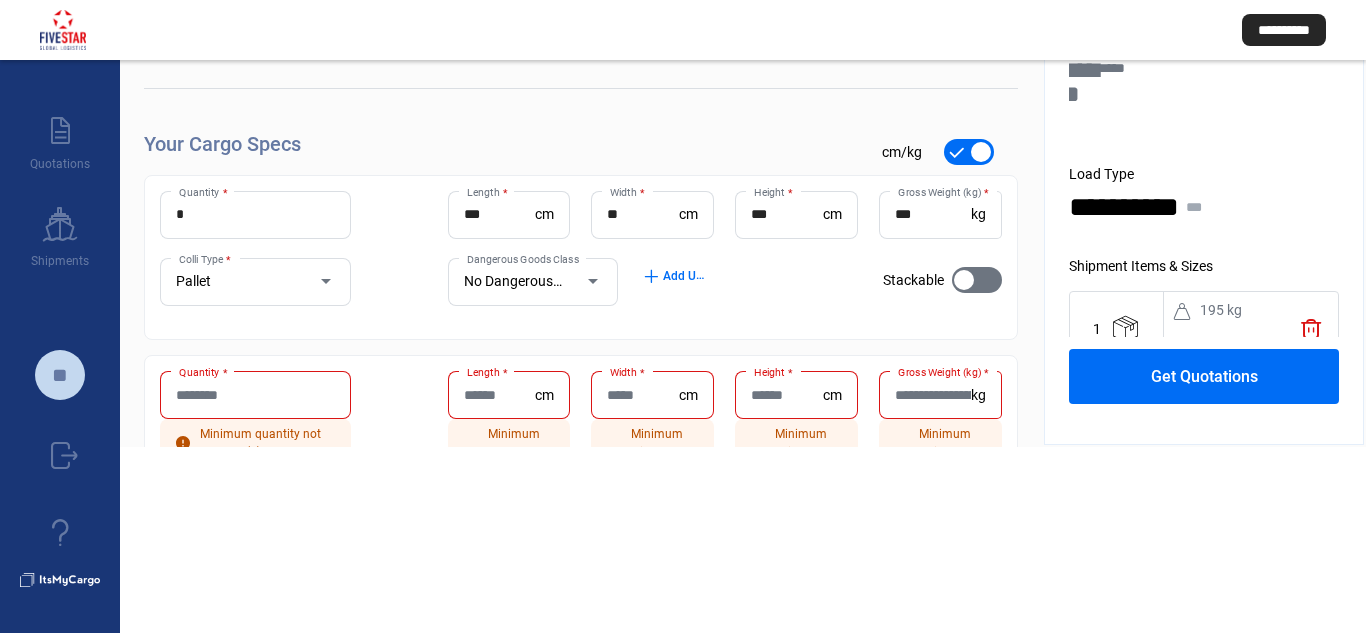 scroll, scrollTop: 275, scrollLeft: 0, axis: vertical 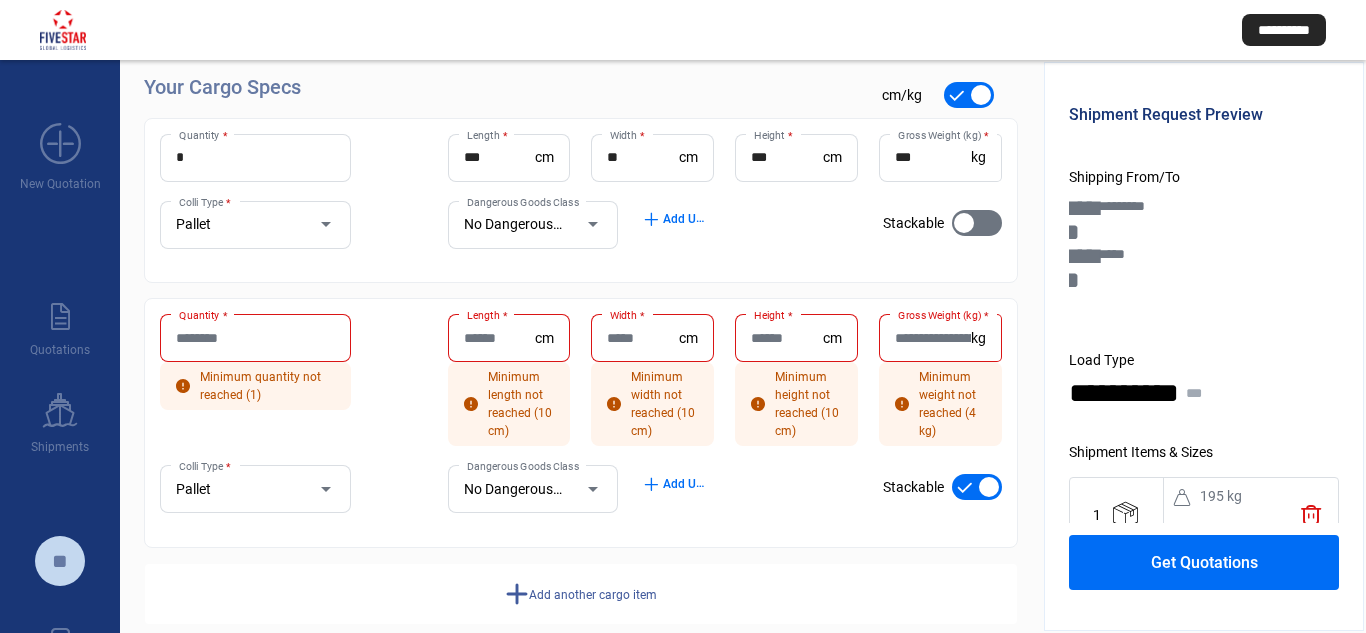 type 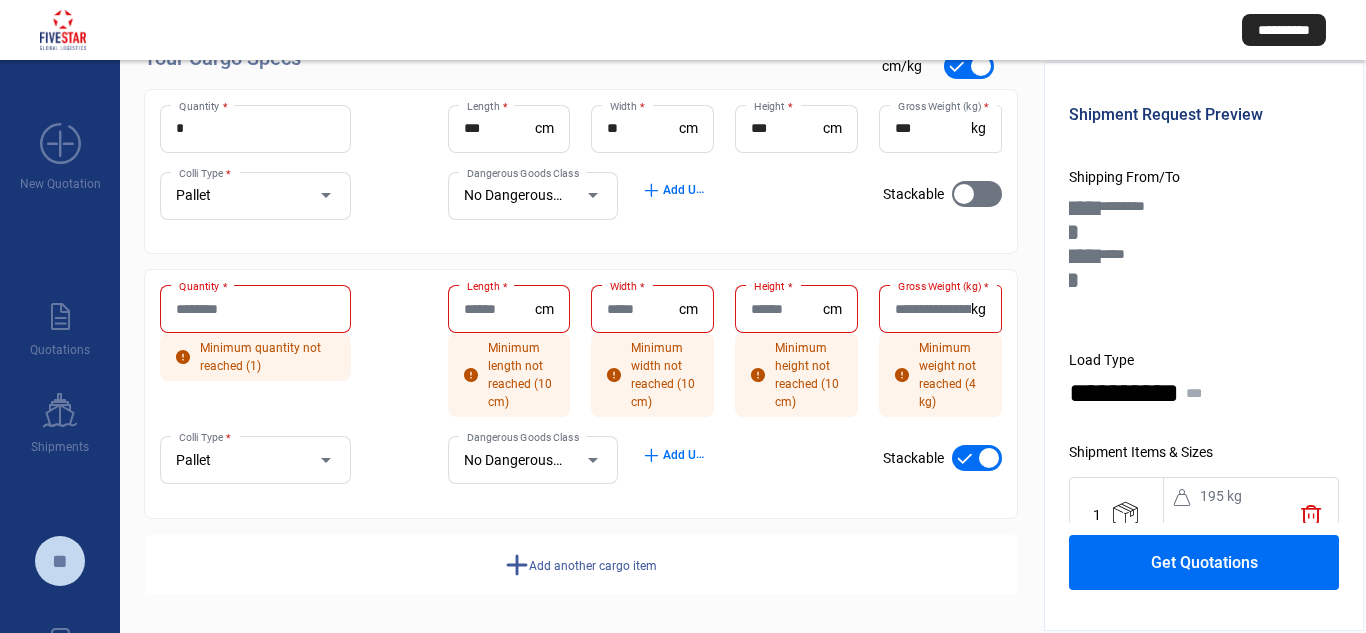 scroll, scrollTop: 275, scrollLeft: 0, axis: vertical 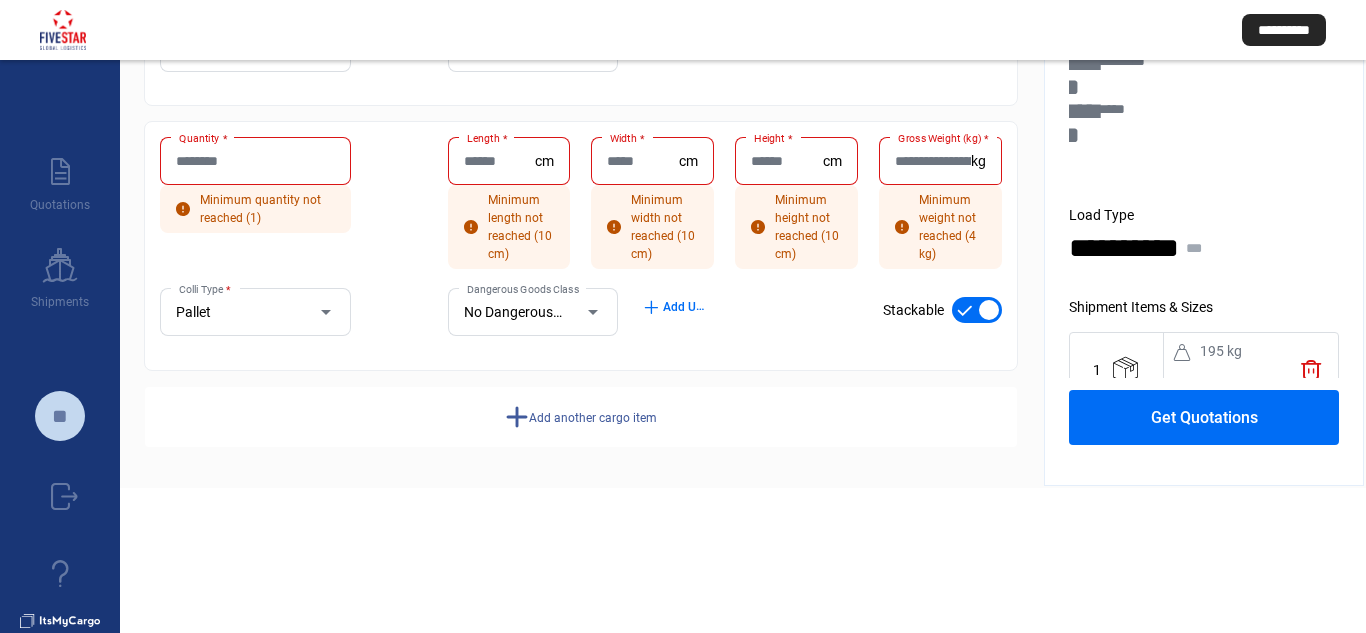 click on "**********" at bounding box center [581, 201] 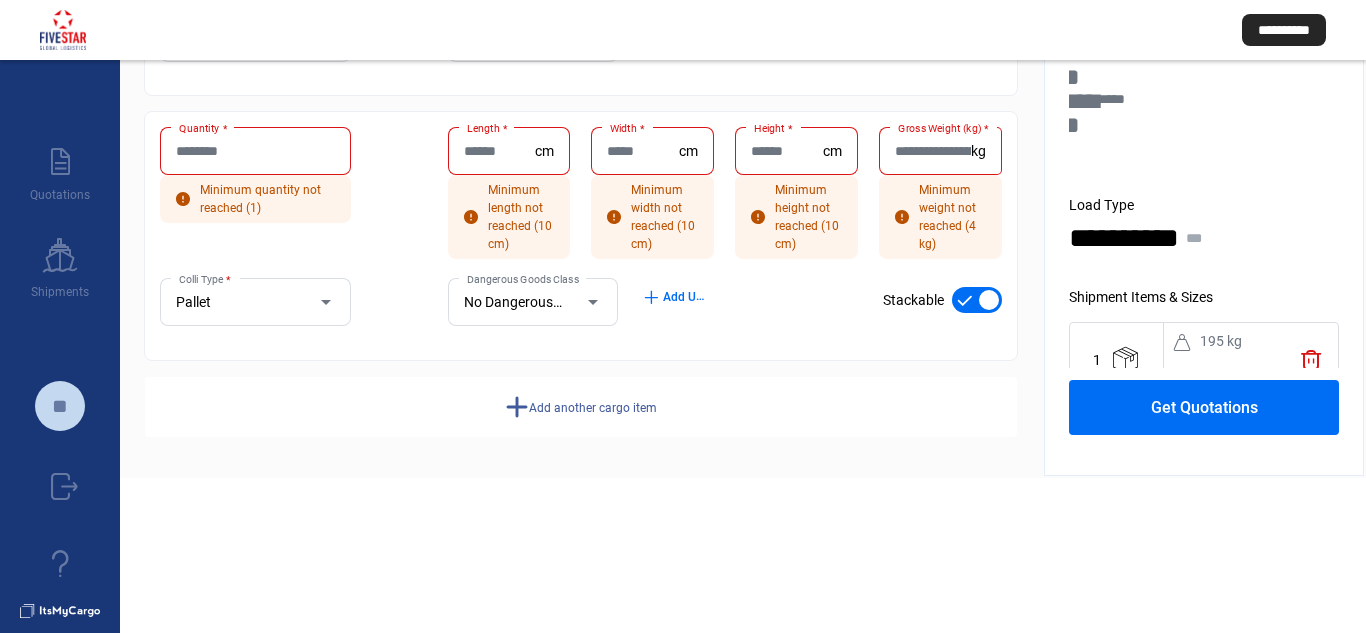 click on "**********" at bounding box center [683, 254] 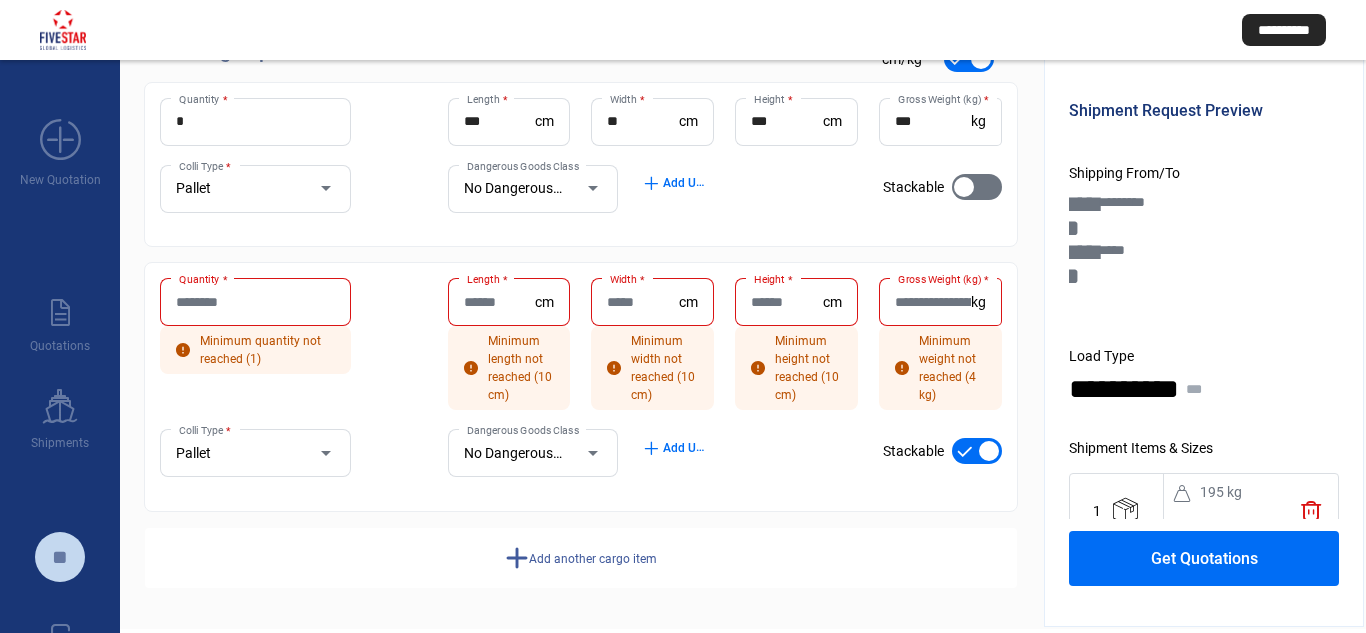 scroll, scrollTop: 0, scrollLeft: 0, axis: both 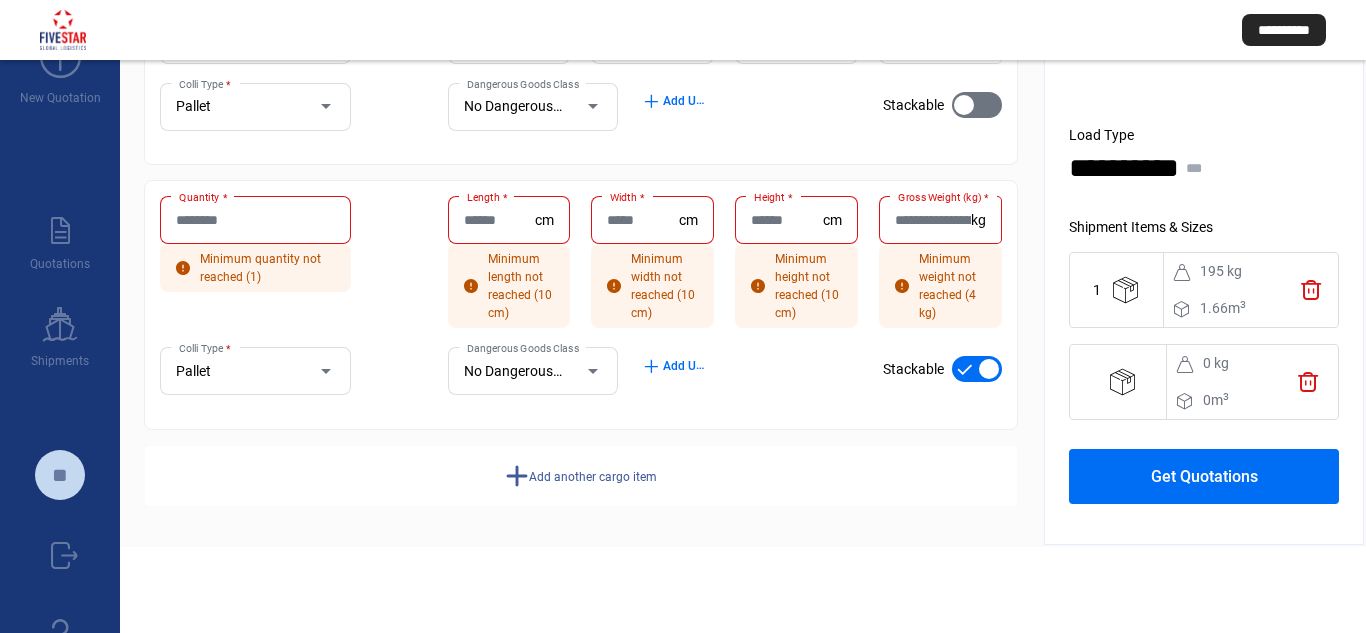 click on "trash" at bounding box center (1311, 289) 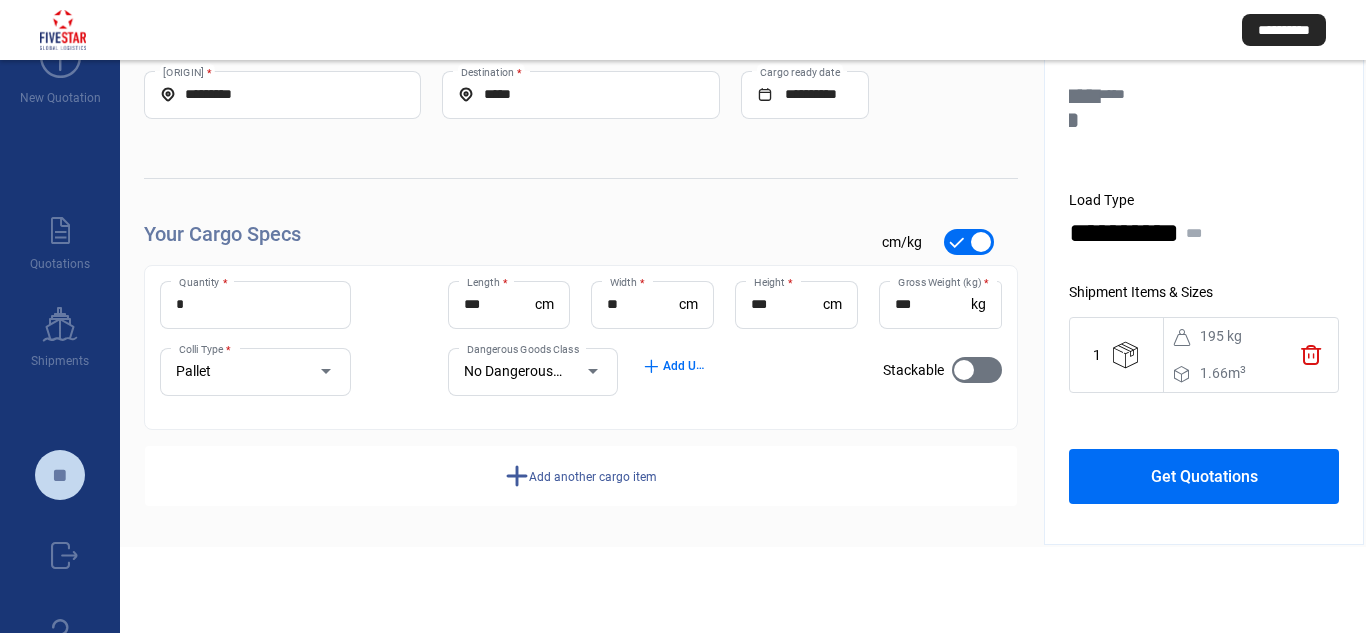 scroll, scrollTop: 10, scrollLeft: 0, axis: vertical 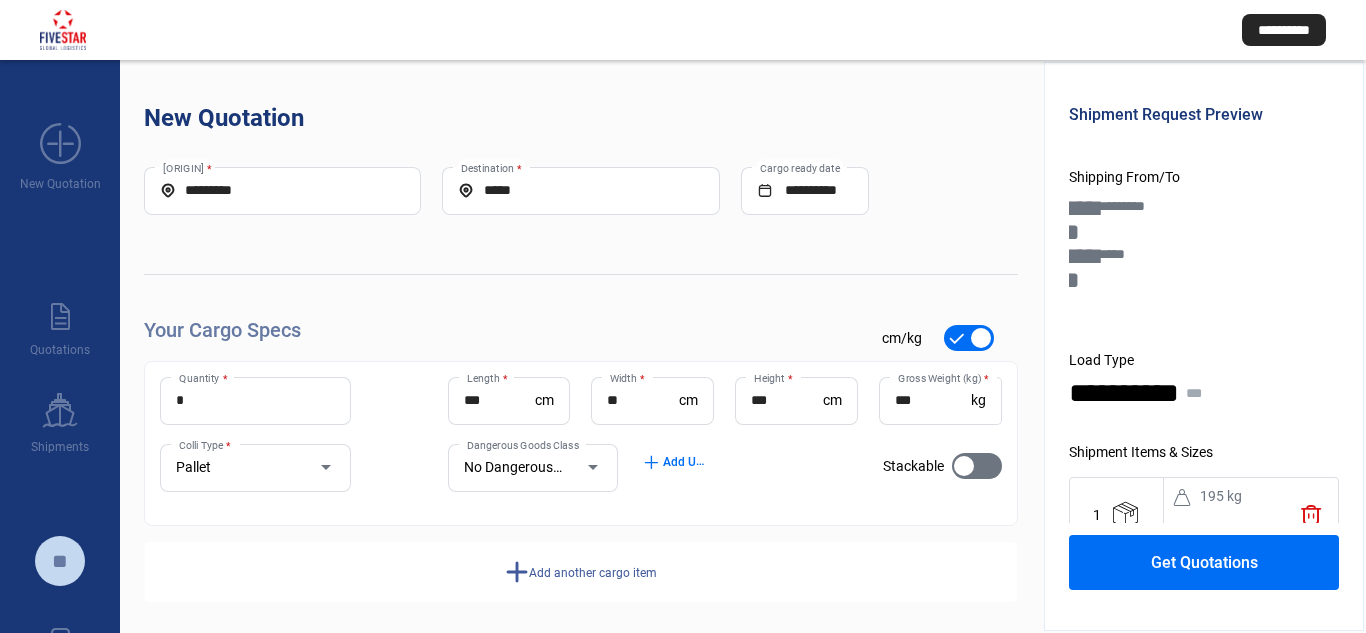 click on "Get Quotations" at bounding box center [1204, 562] 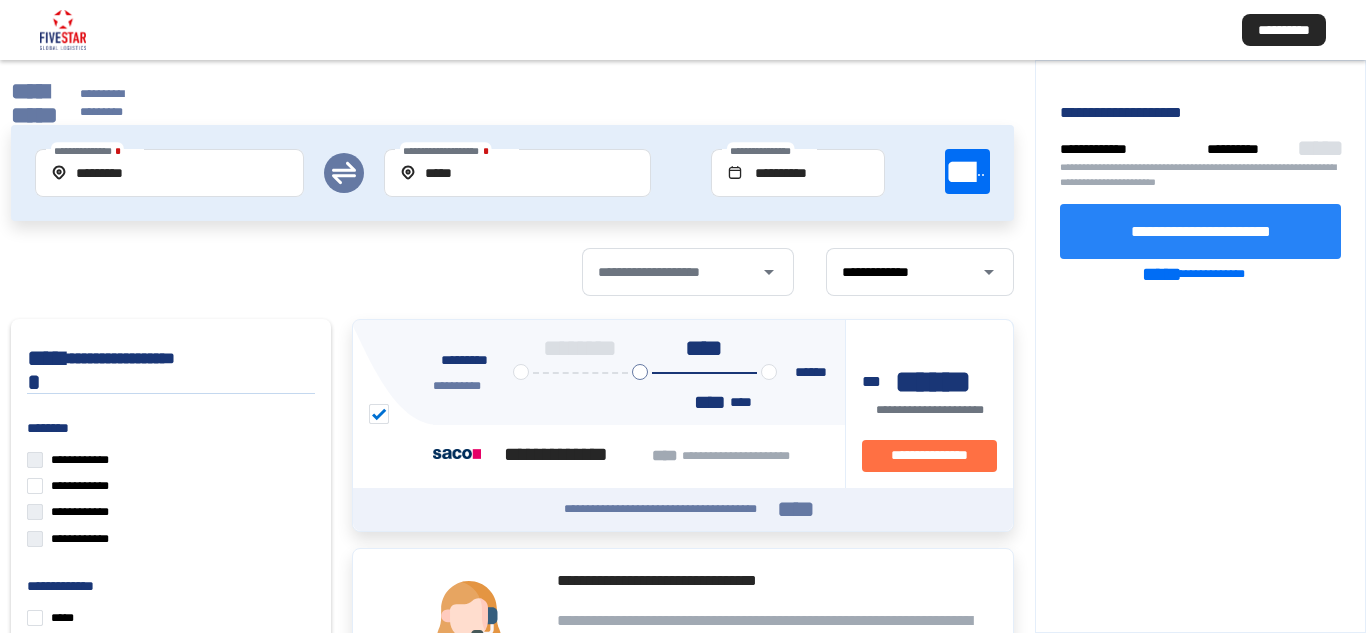 click on "**********" at bounding box center [1201, 230] 